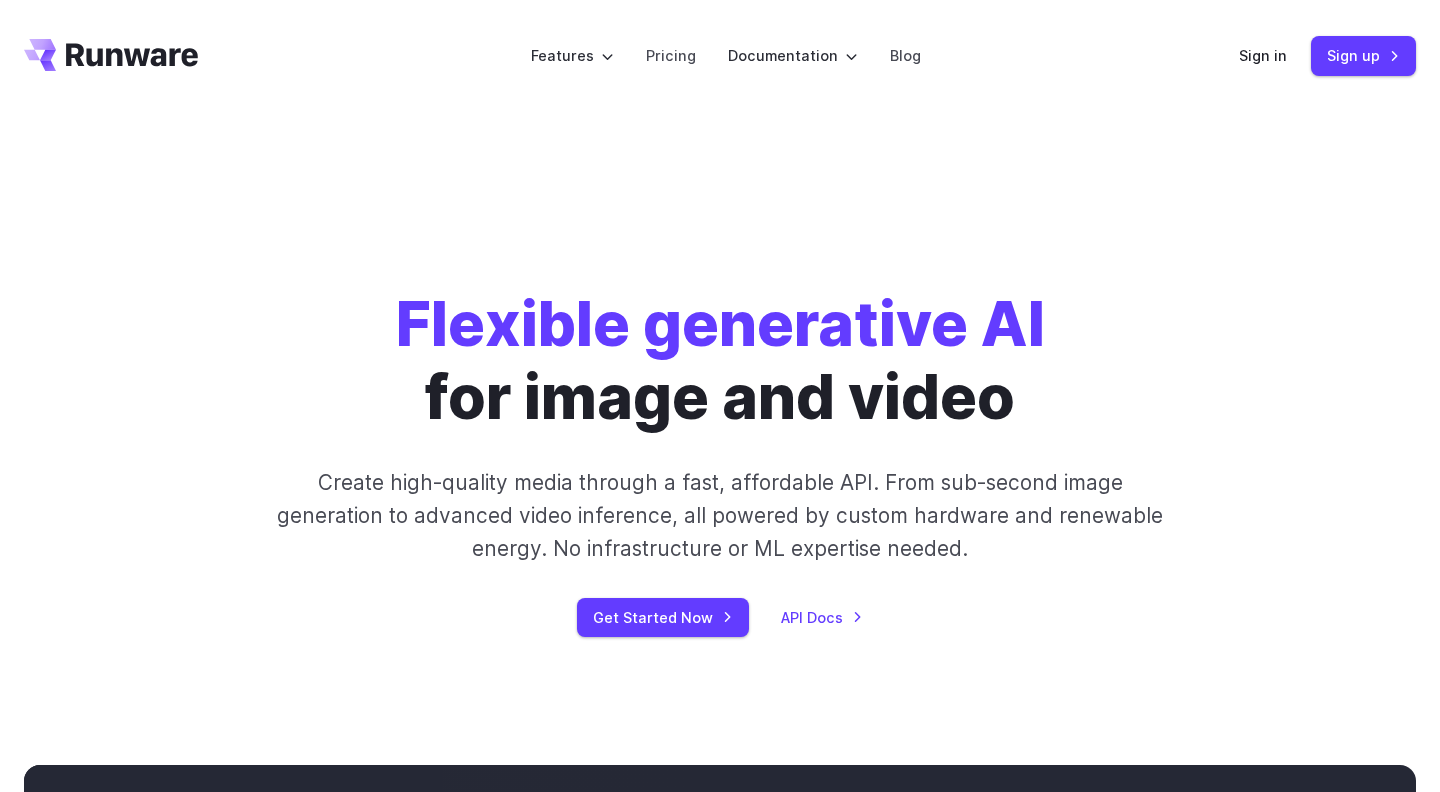 scroll, scrollTop: 0, scrollLeft: 0, axis: both 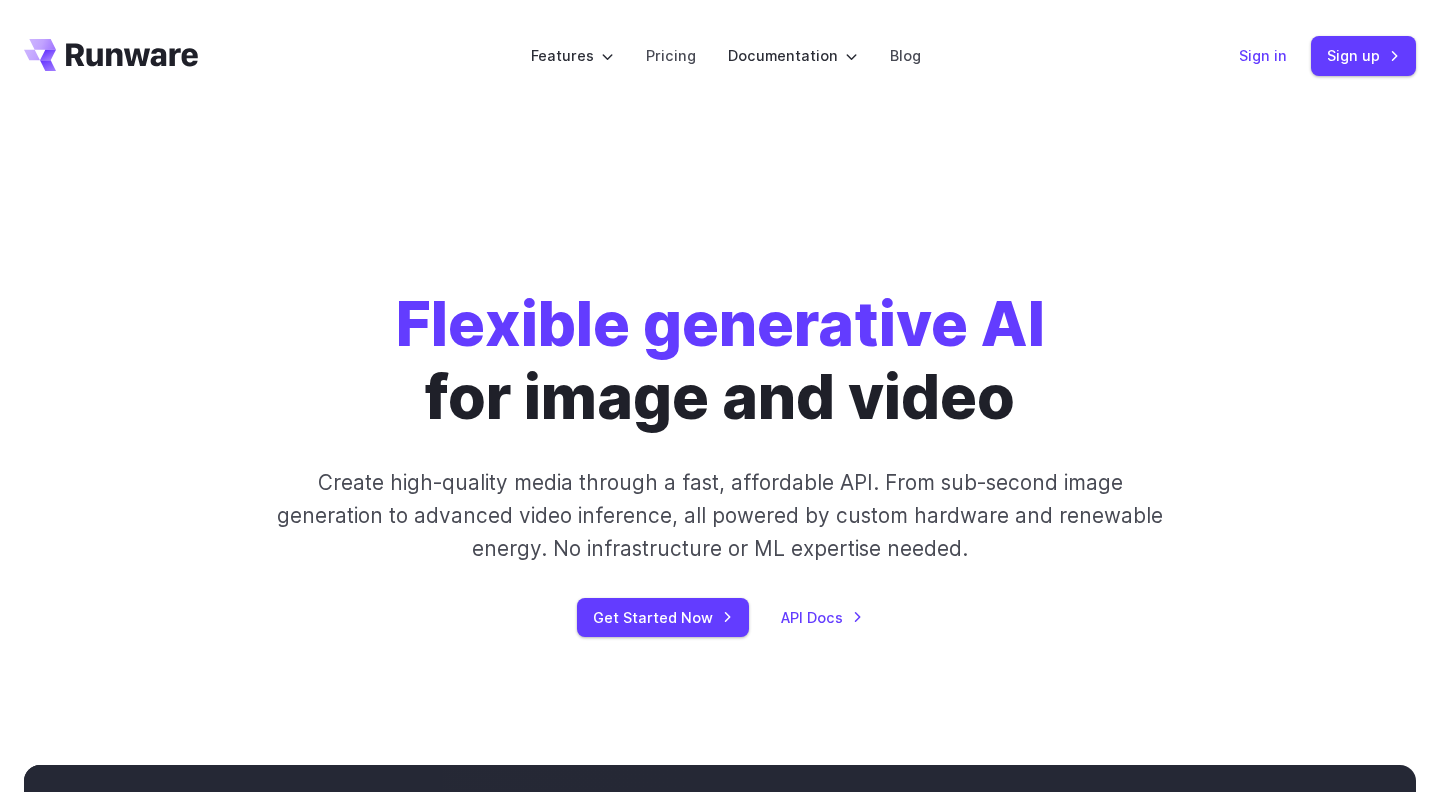 click on "Sign in" at bounding box center (1263, 55) 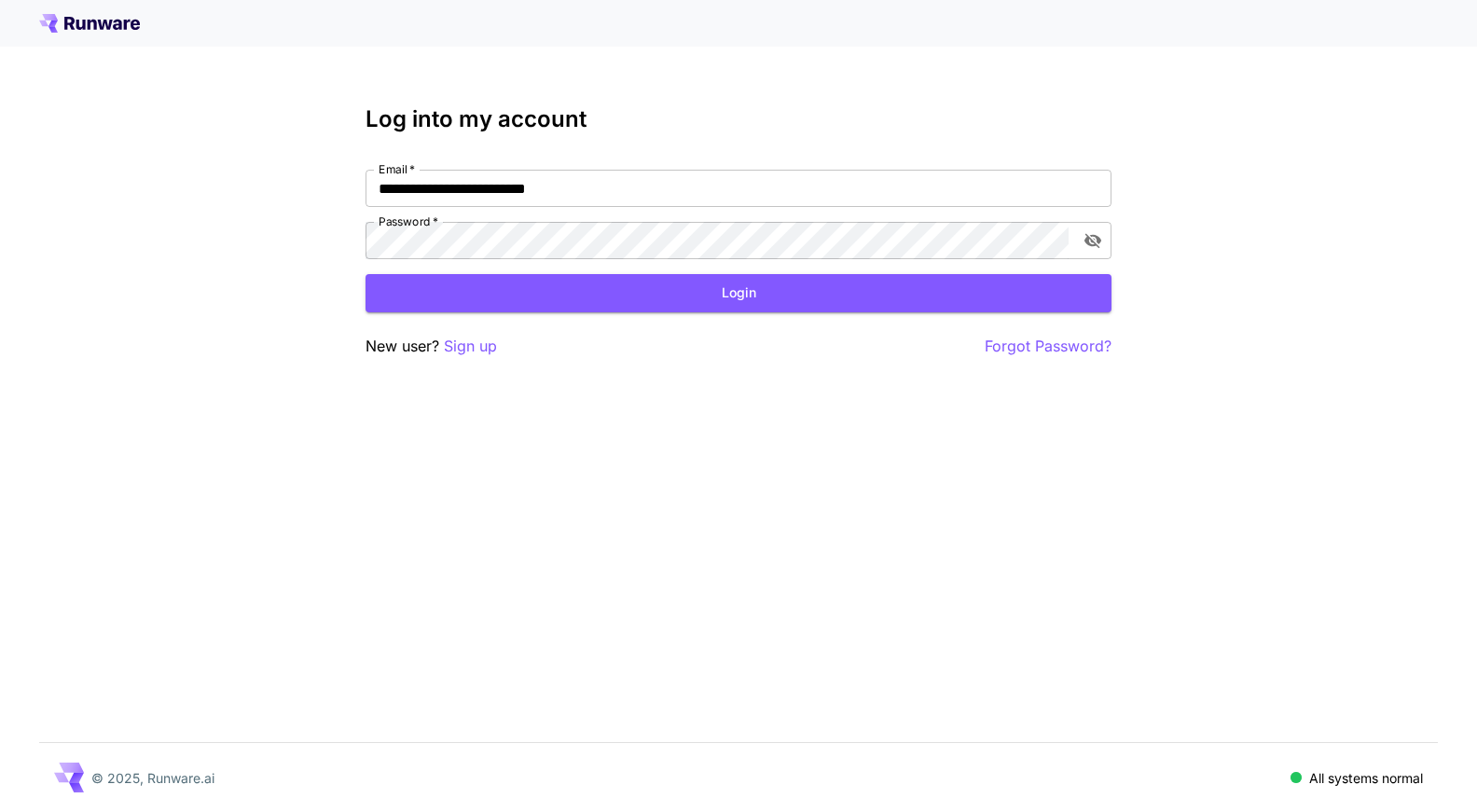 scroll, scrollTop: 0, scrollLeft: 0, axis: both 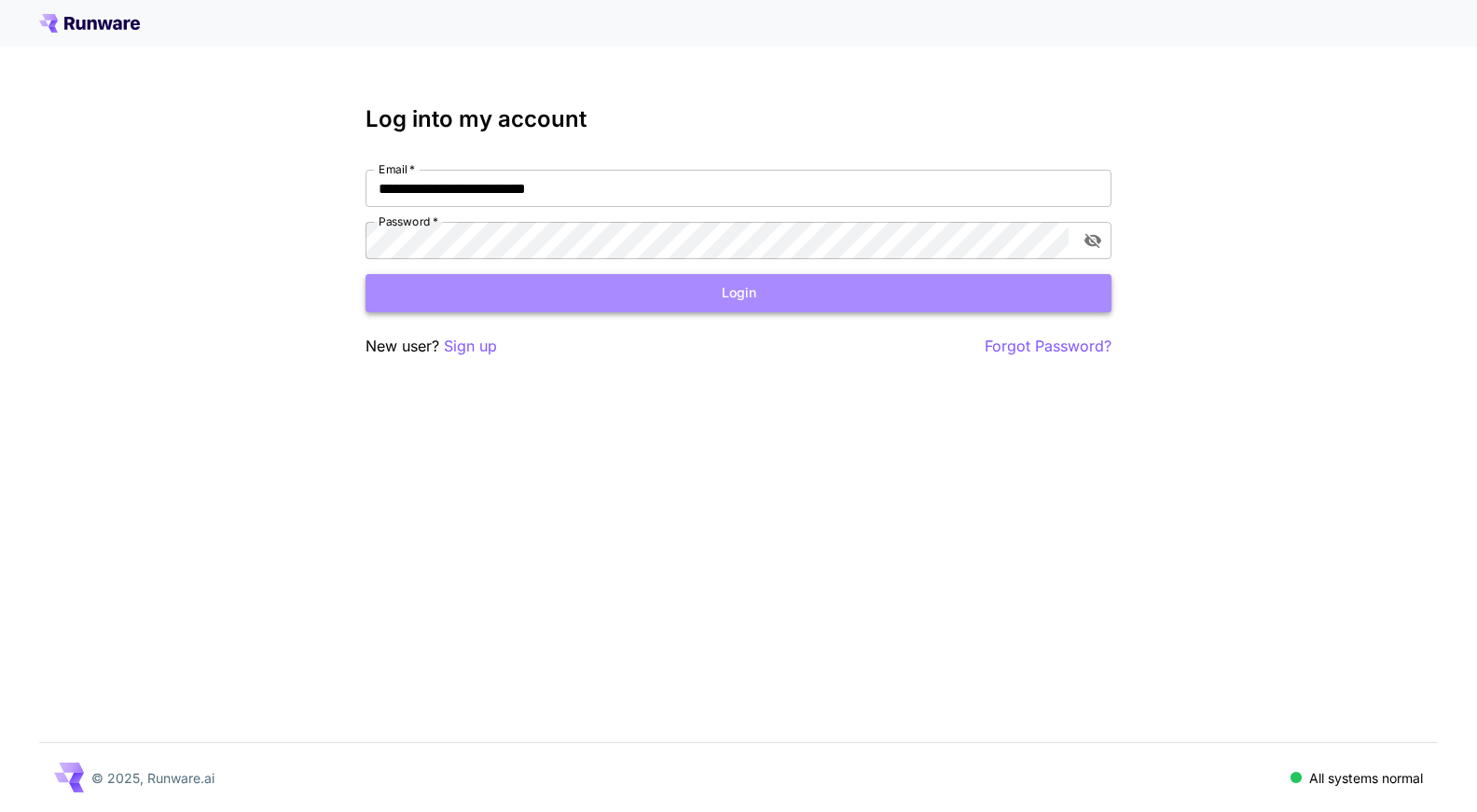 click on "Login" at bounding box center [738, 293] 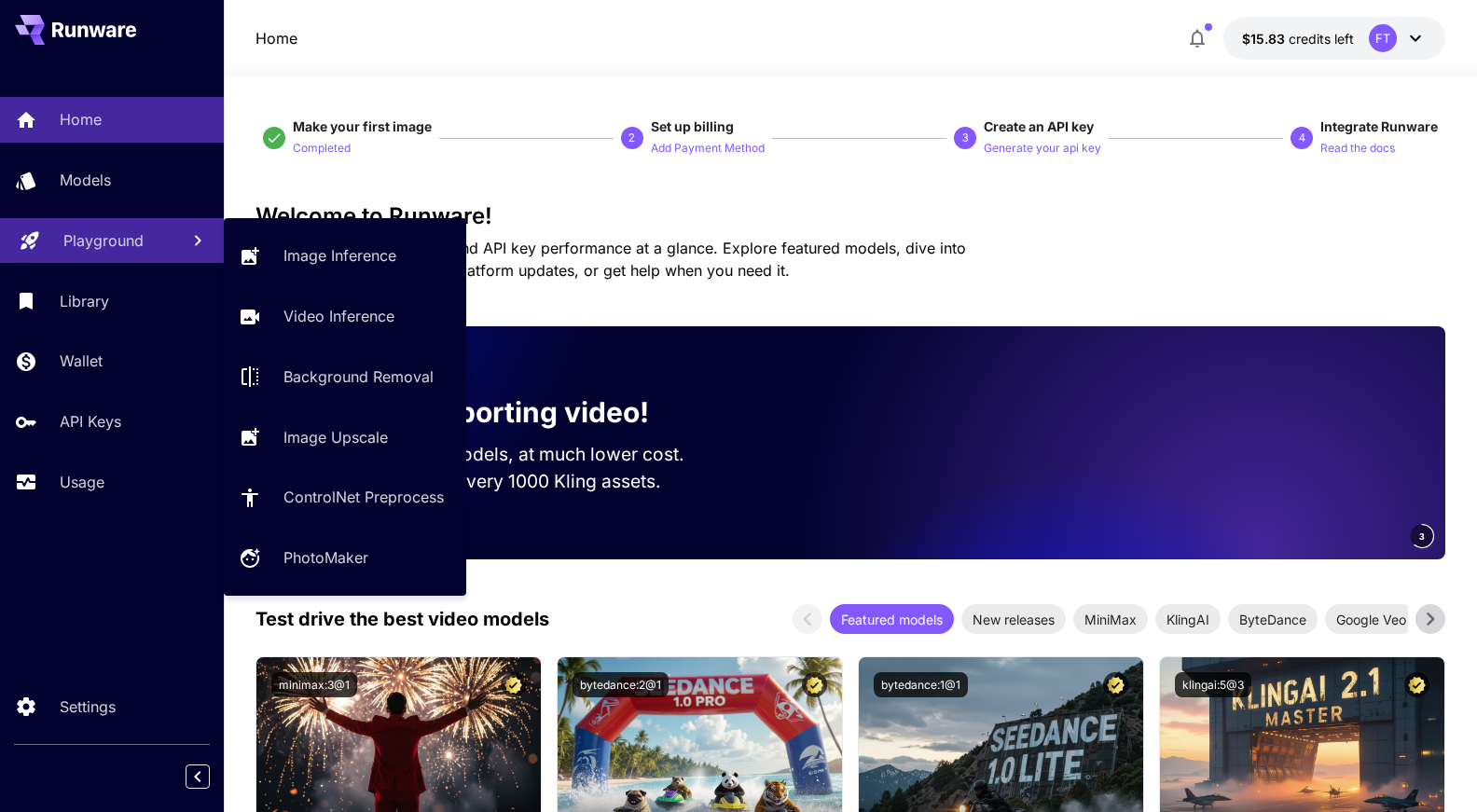 click on "Playground" at bounding box center [104, 241] 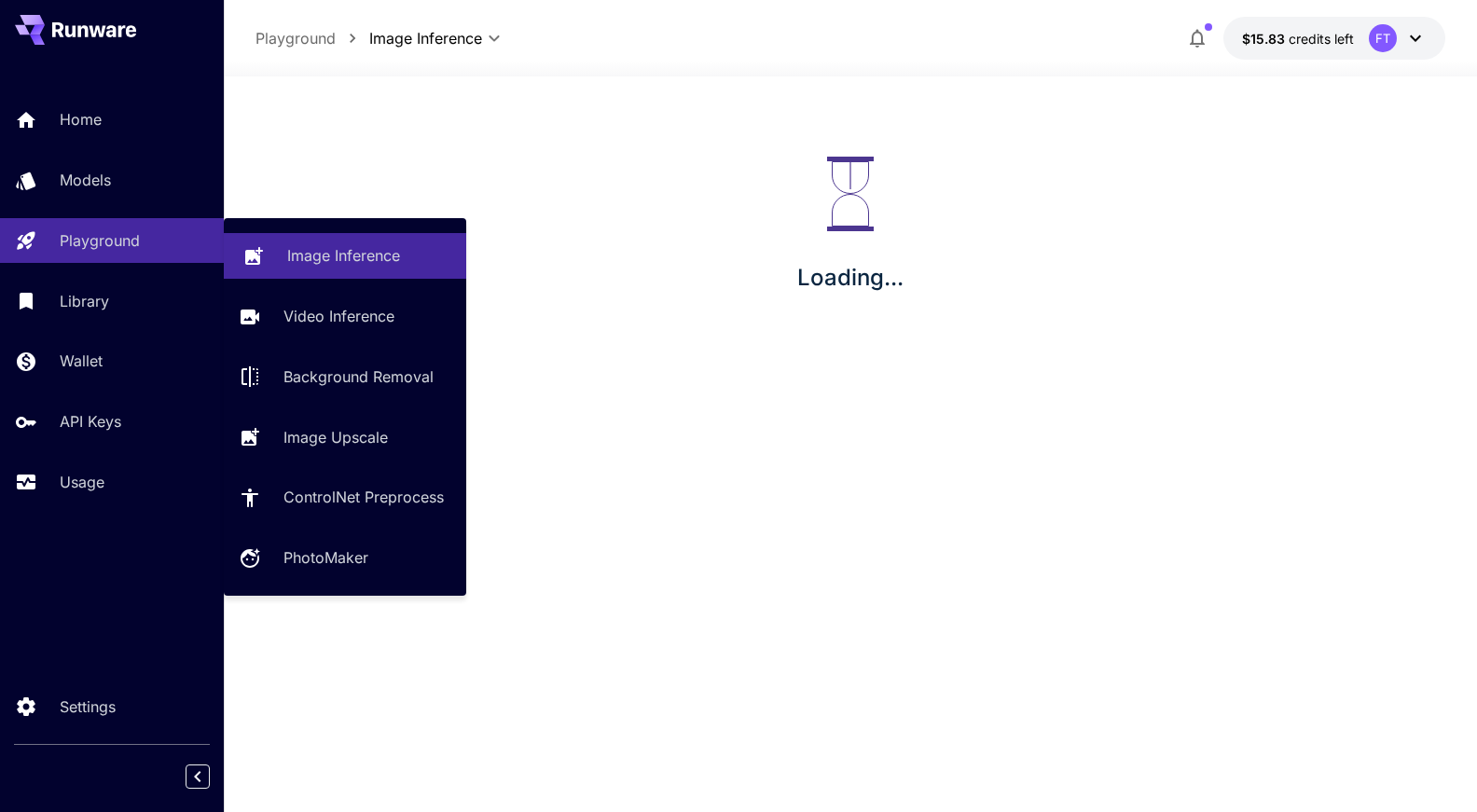 click on "Image Inference" at bounding box center (345, 255) 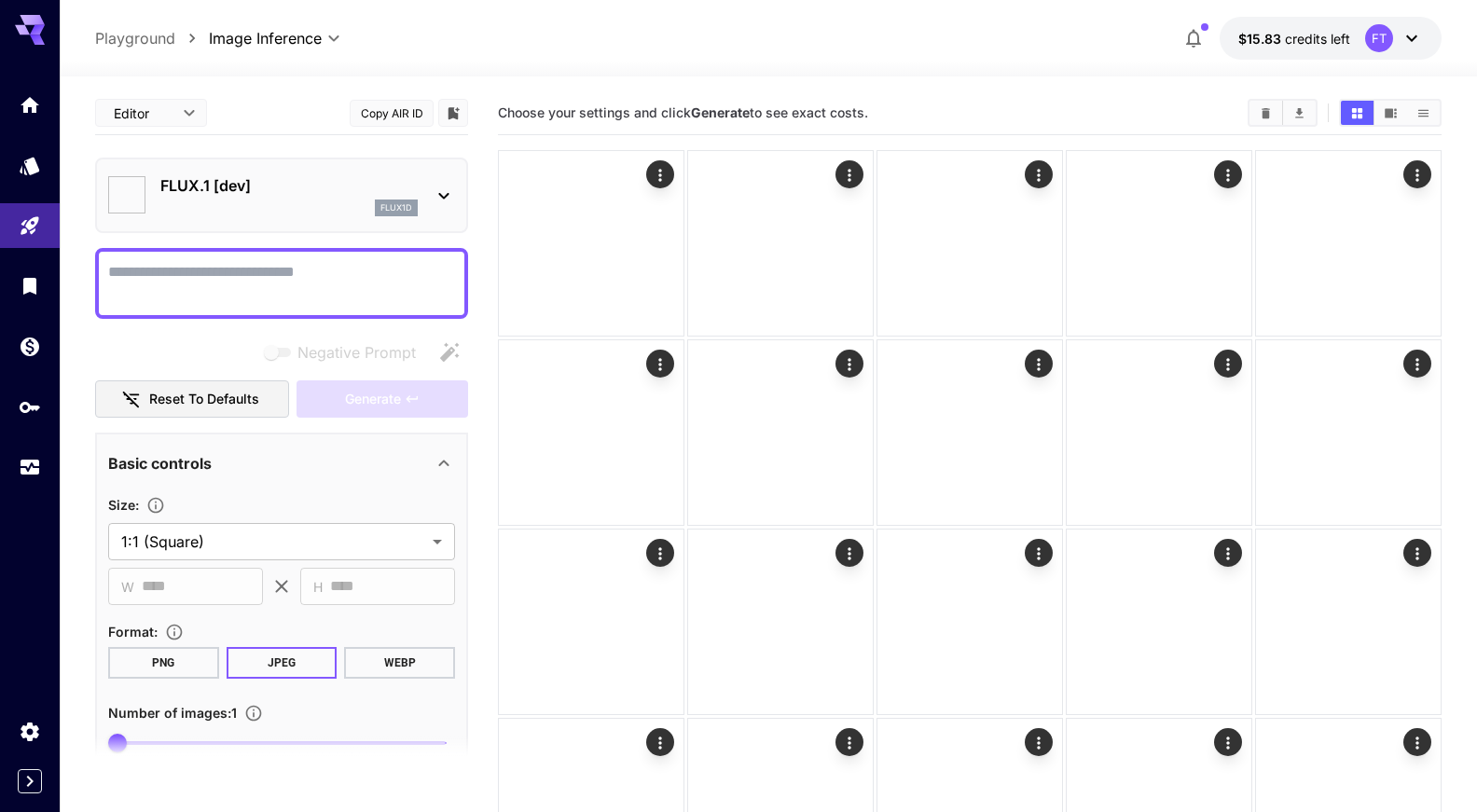 click on "Video Inference" at bounding box center (314, 272) 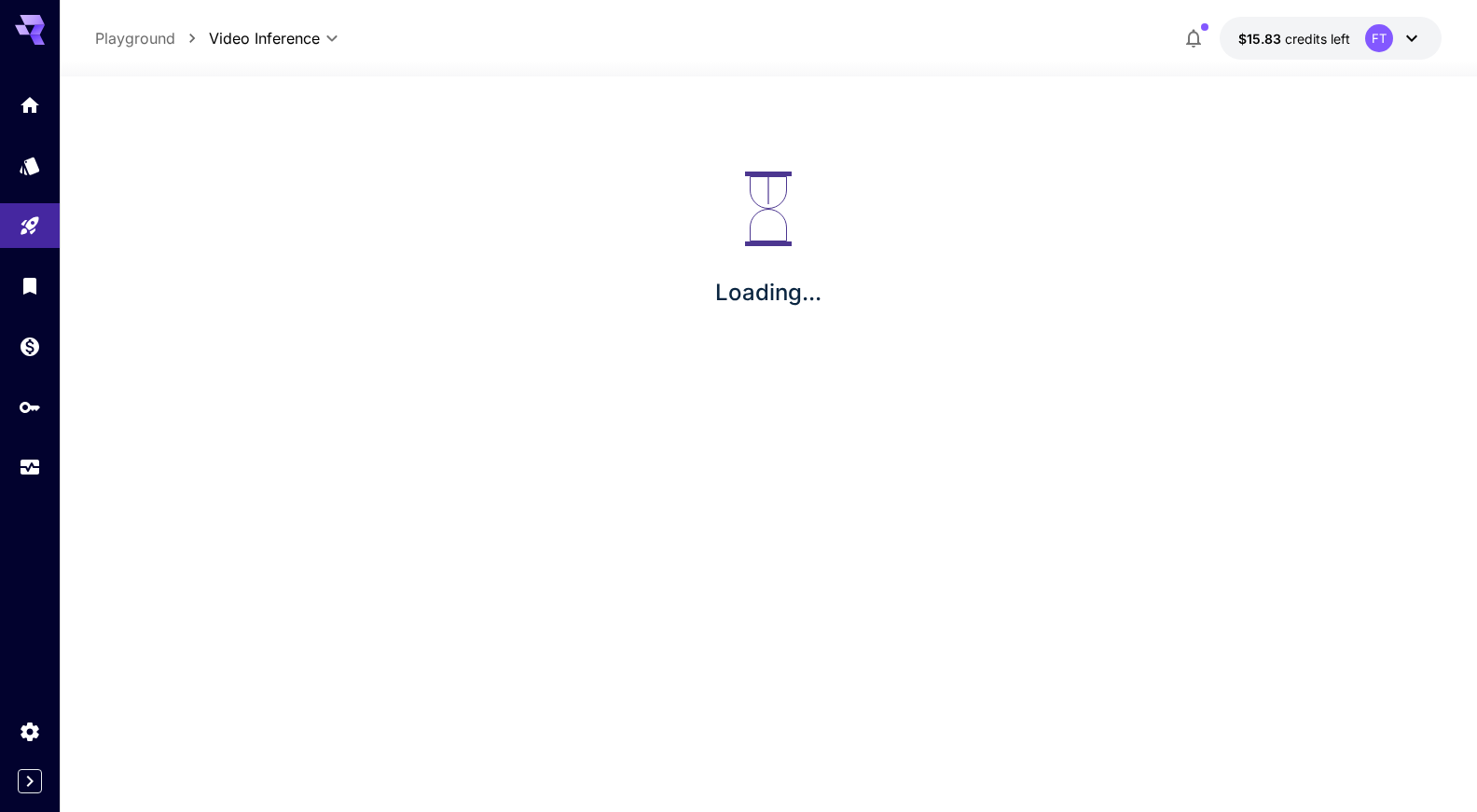 type on "**********" 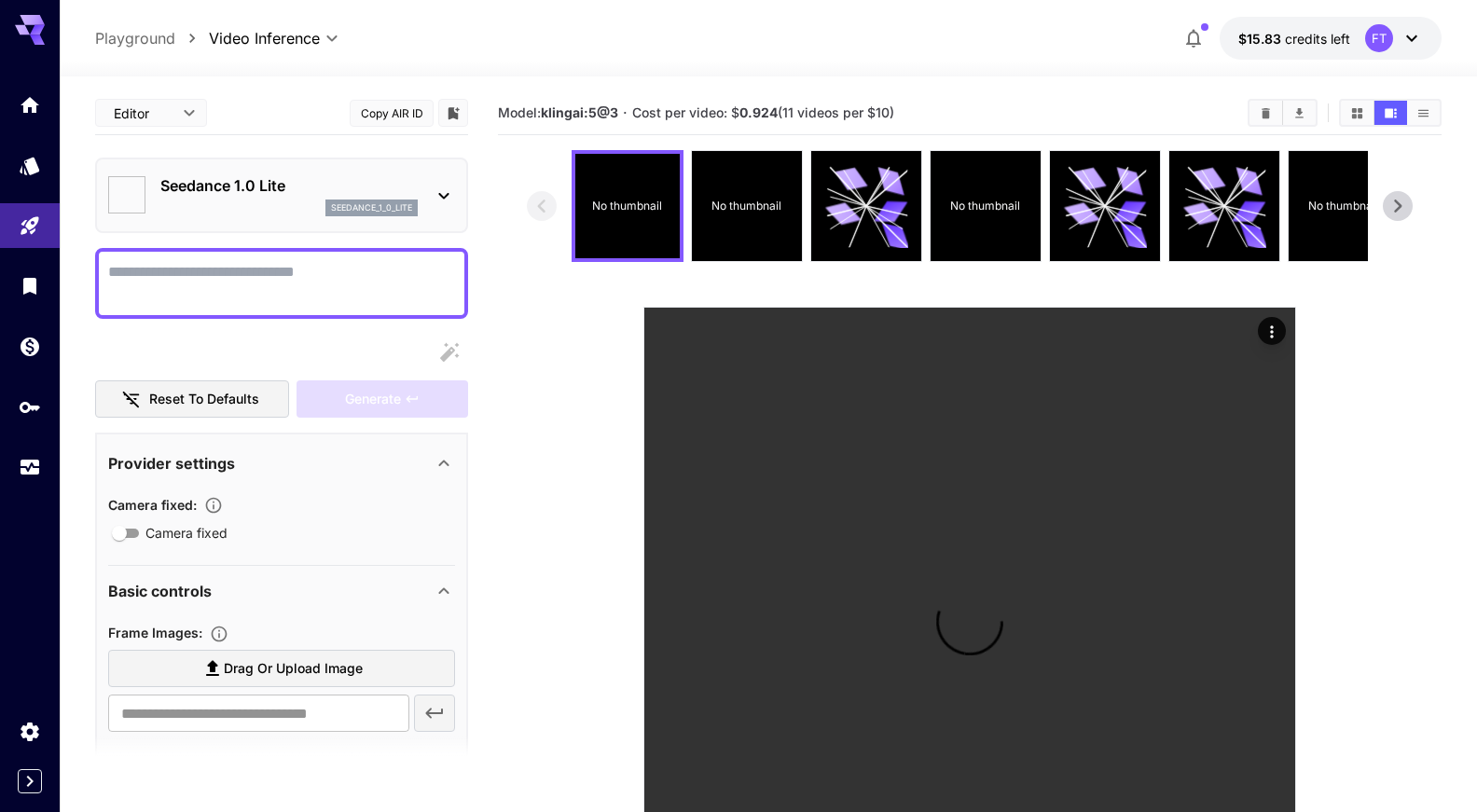 type on "*" 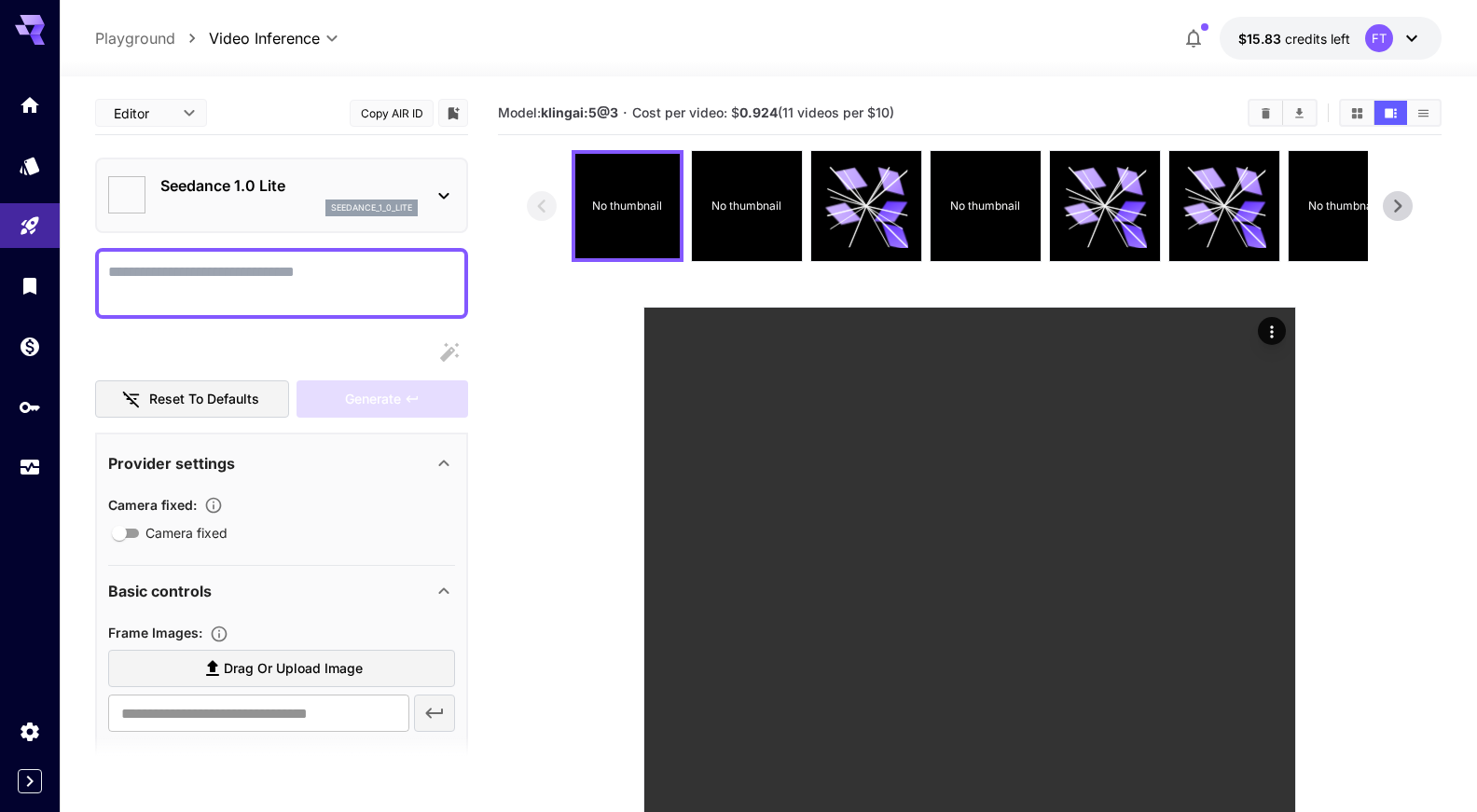 type on "**" 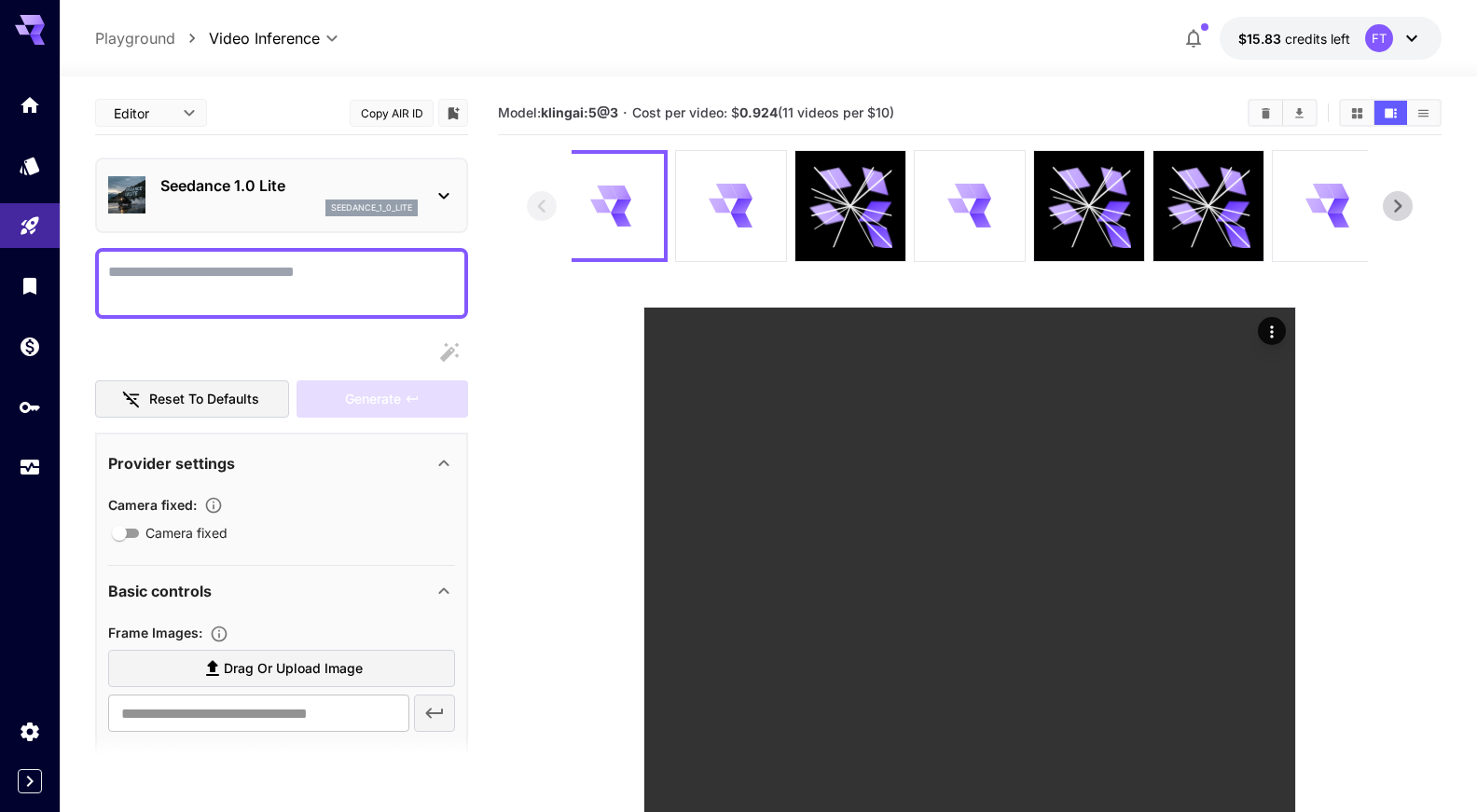 click on "seedance_1_0_lite" at bounding box center [289, 208] 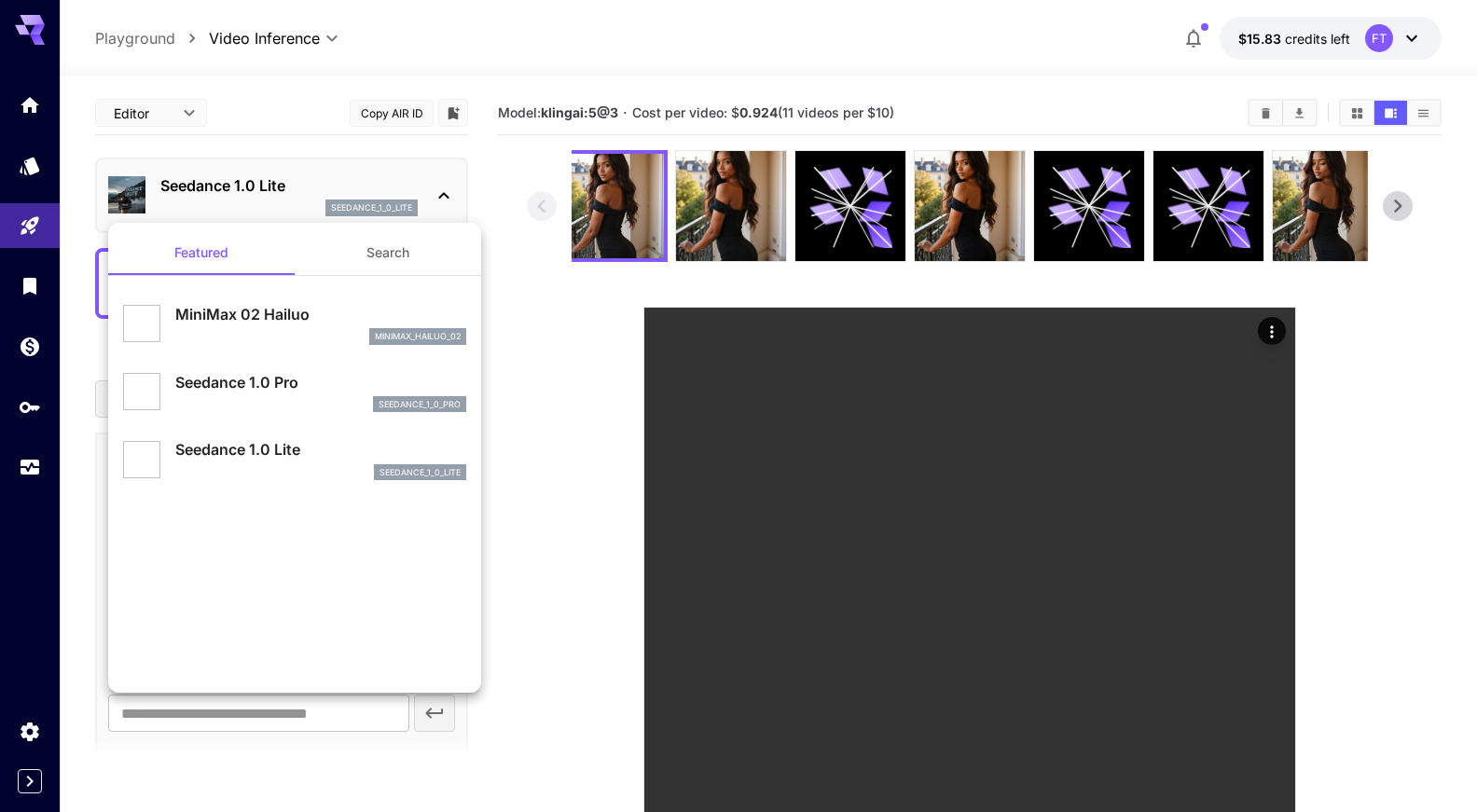 click at bounding box center [738, 406] 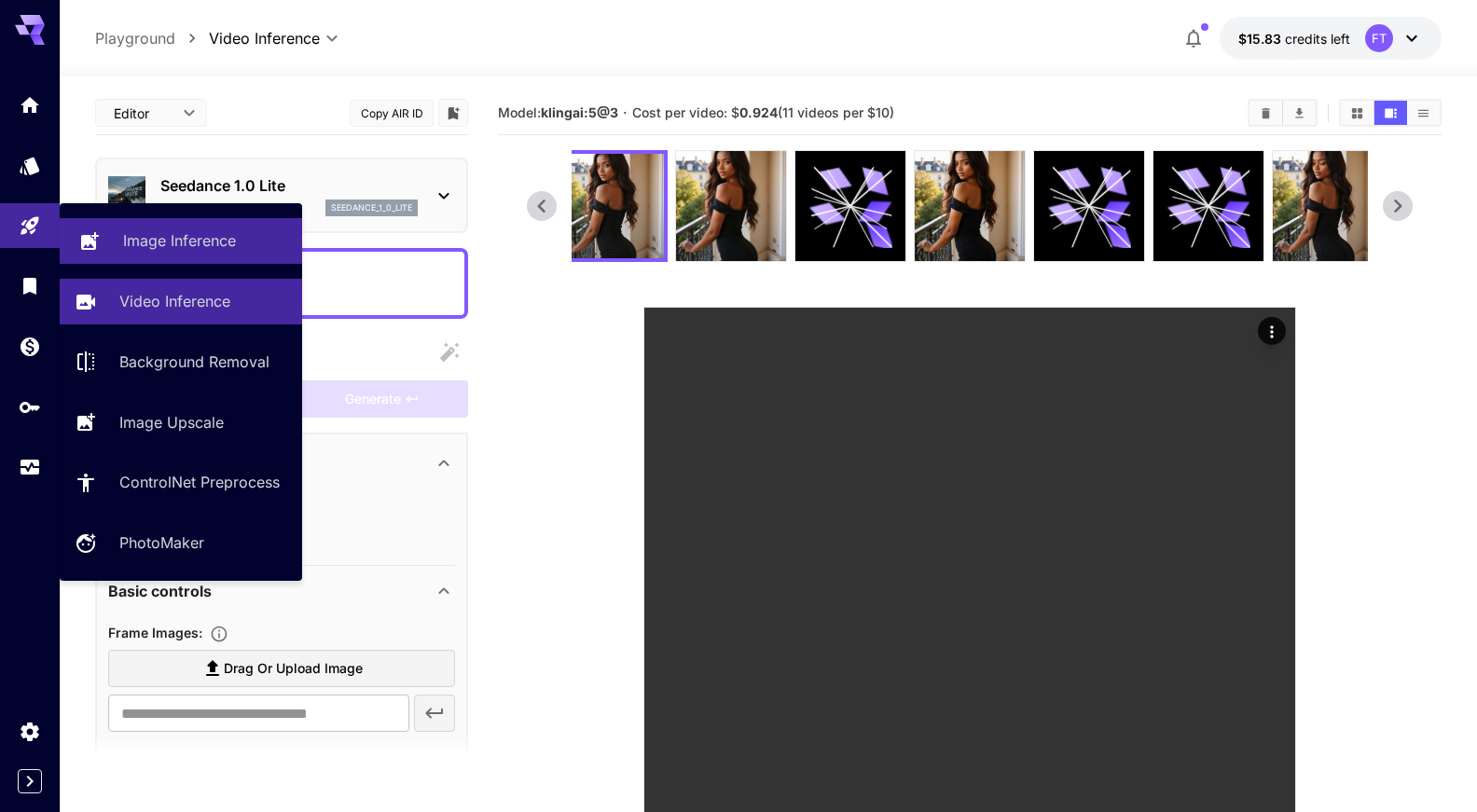 click on "Image Inference" at bounding box center (181, 241) 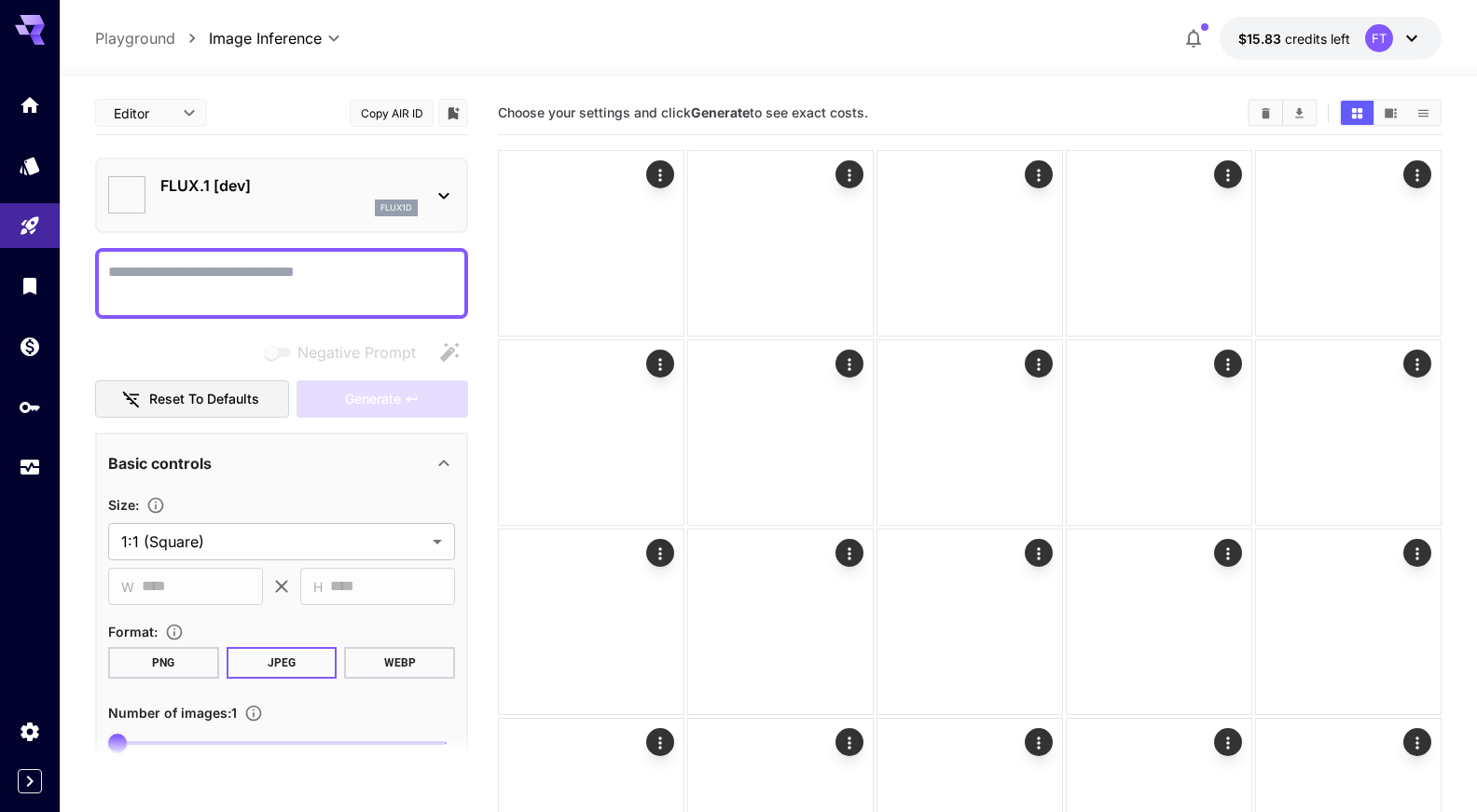 type on "**********" 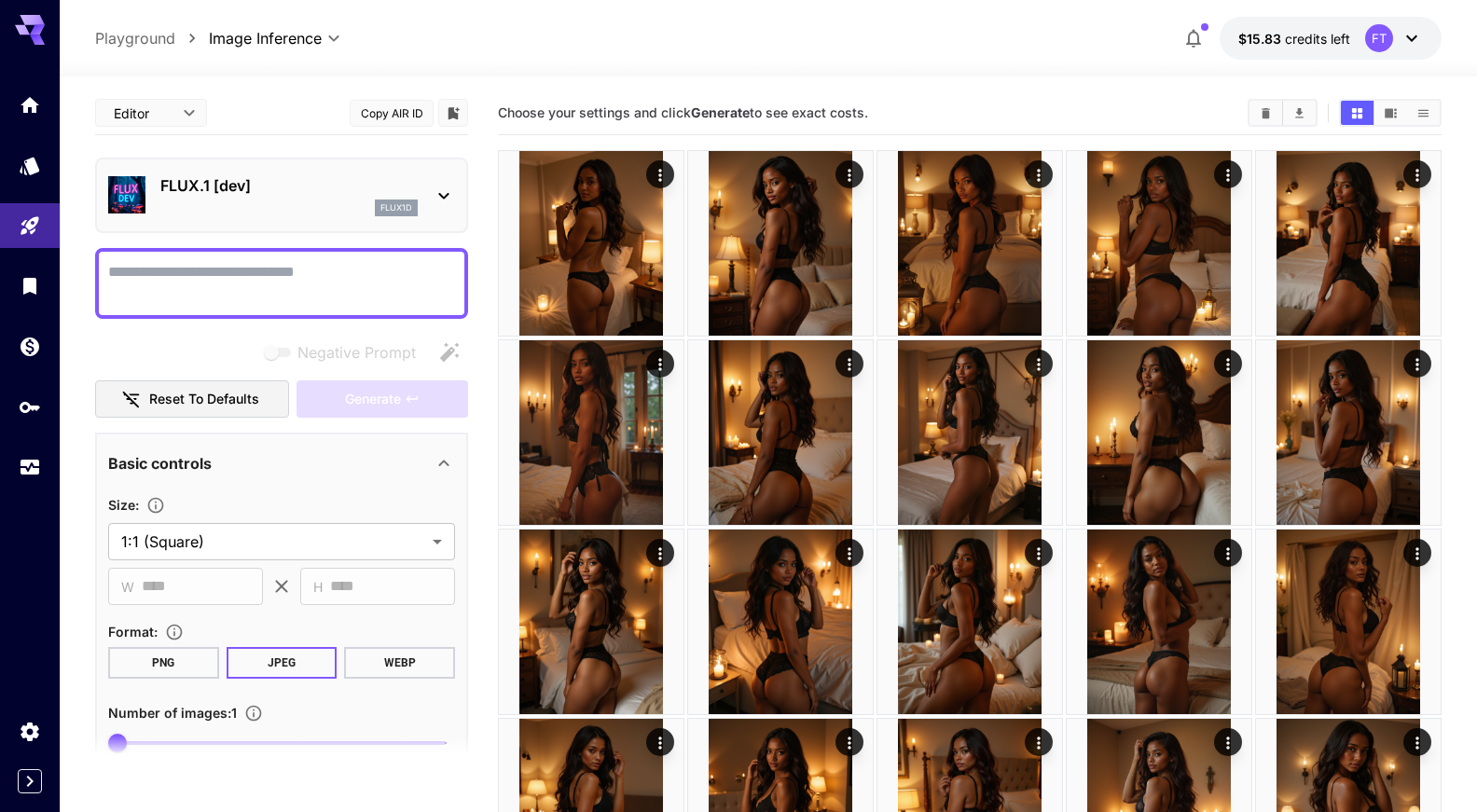 click on "flux1d" at bounding box center (289, 208) 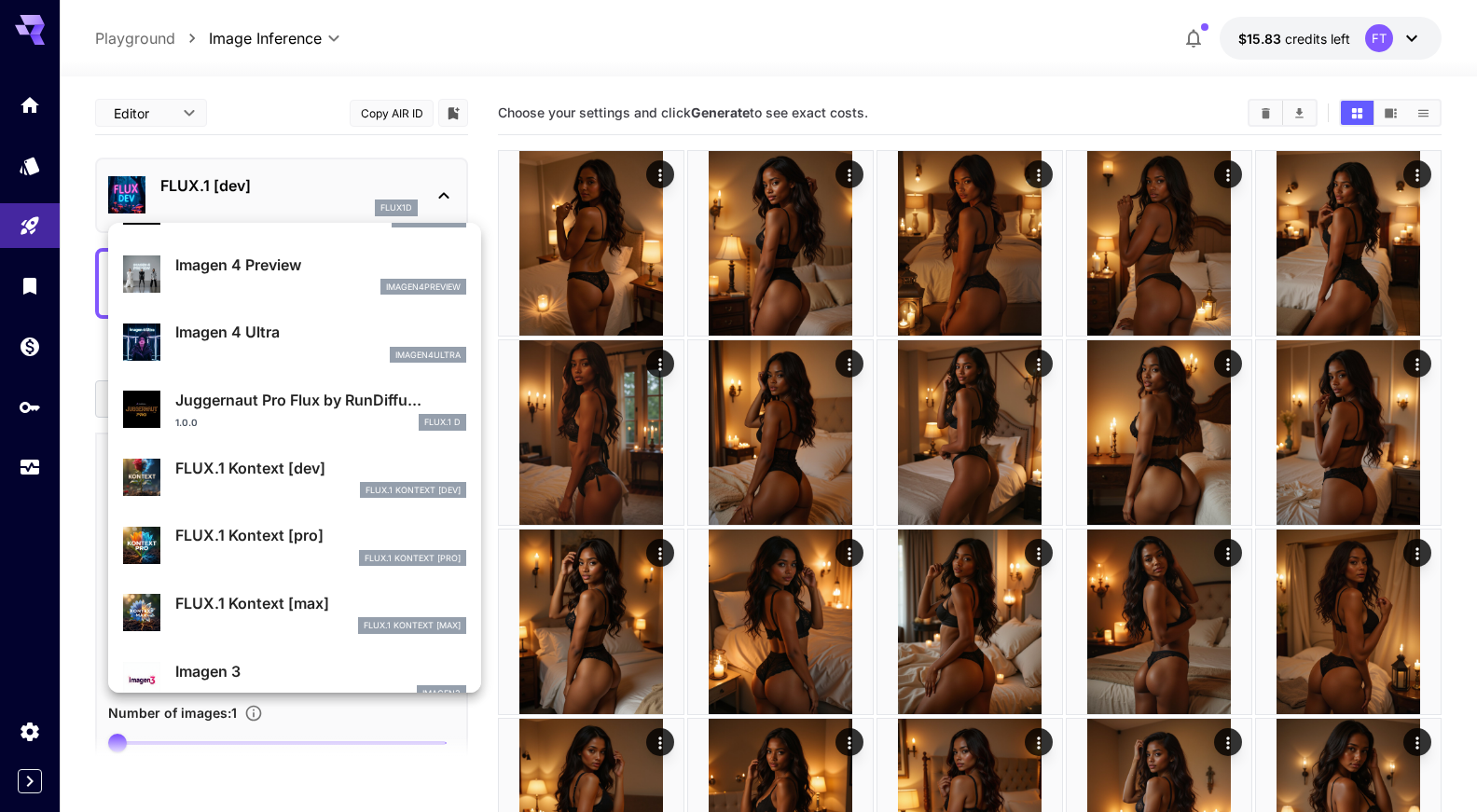 scroll, scrollTop: 526, scrollLeft: 0, axis: vertical 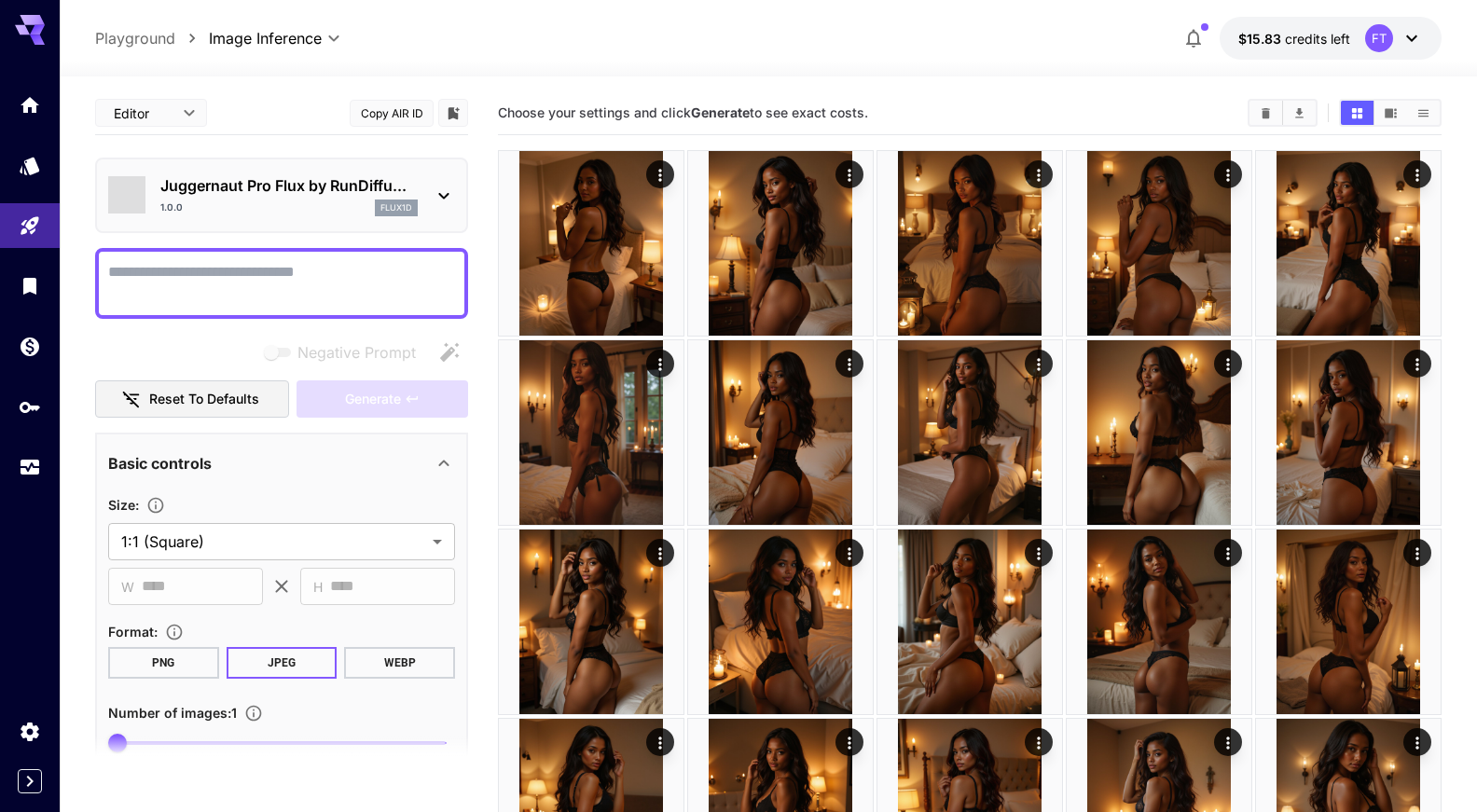 type on "**" 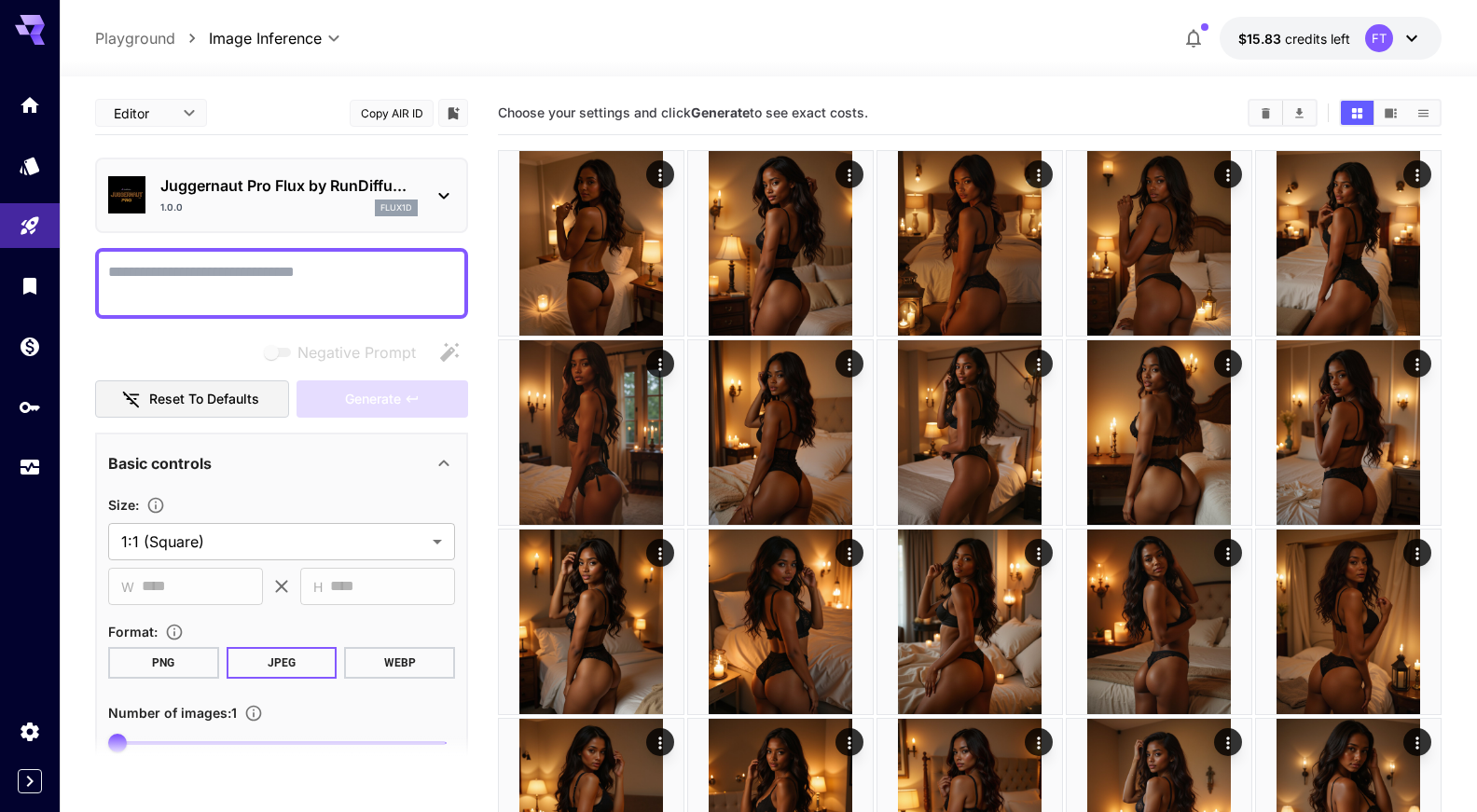 click on "Negative Prompt" at bounding box center (282, 283) 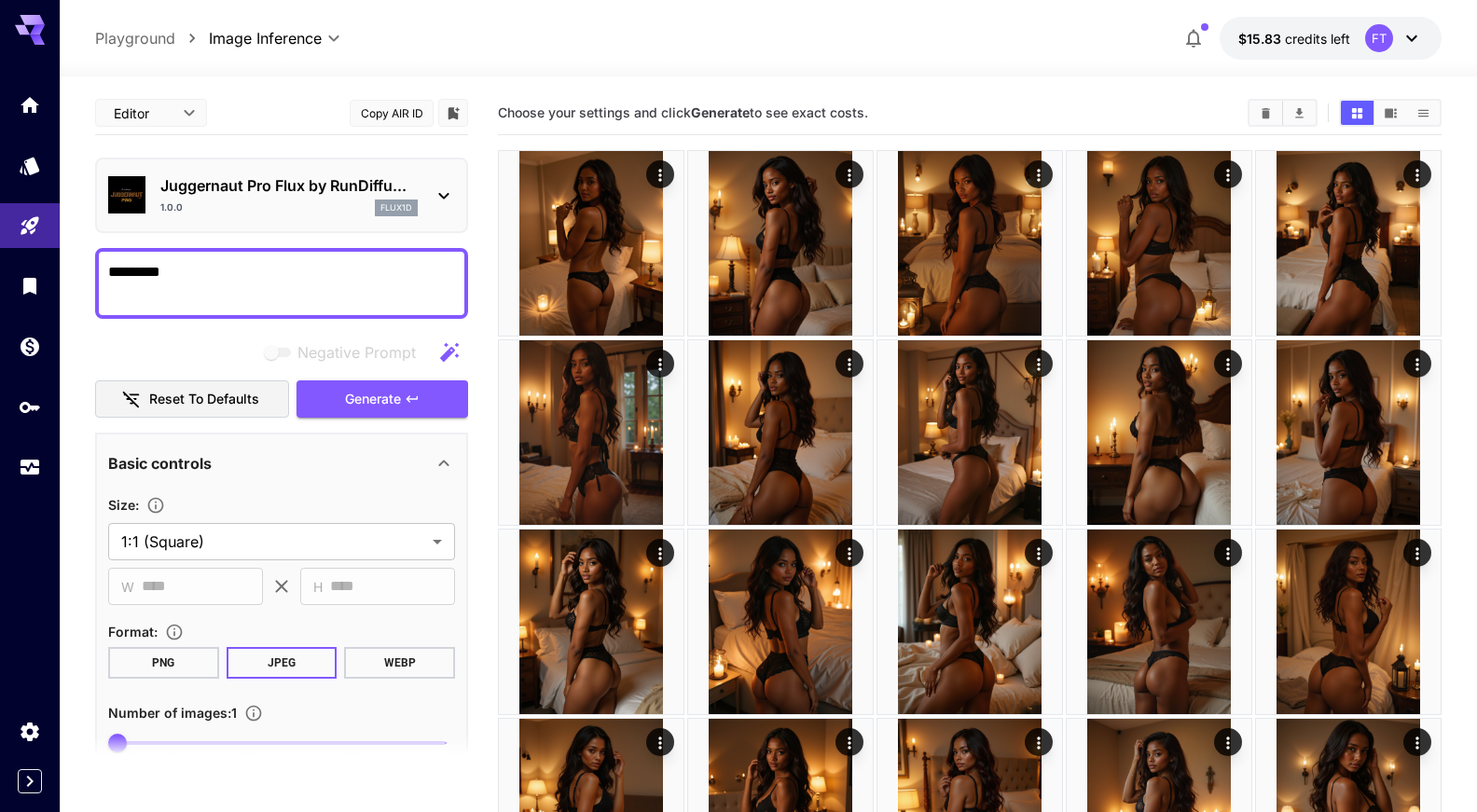 type on "********" 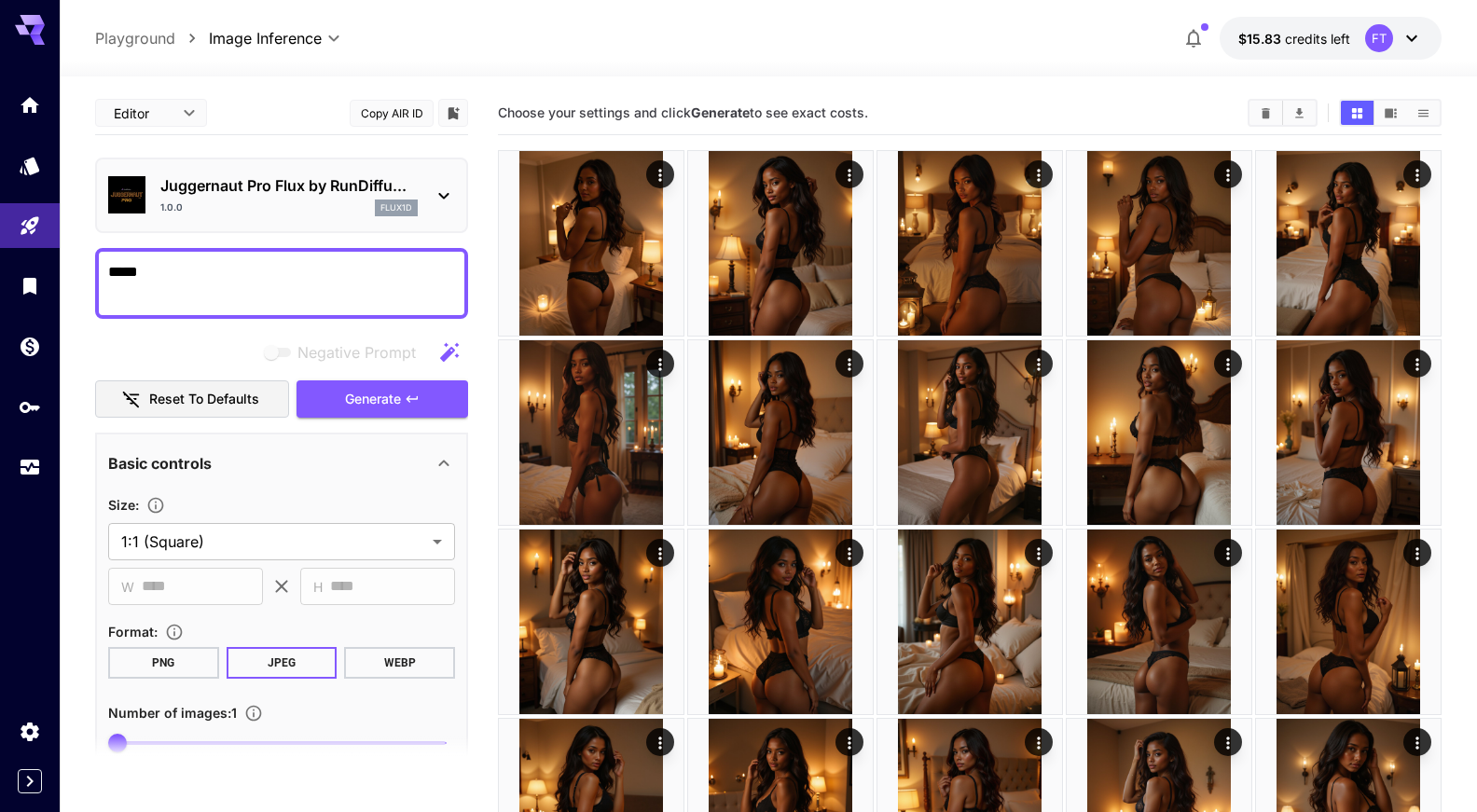 scroll, scrollTop: 0, scrollLeft: 0, axis: both 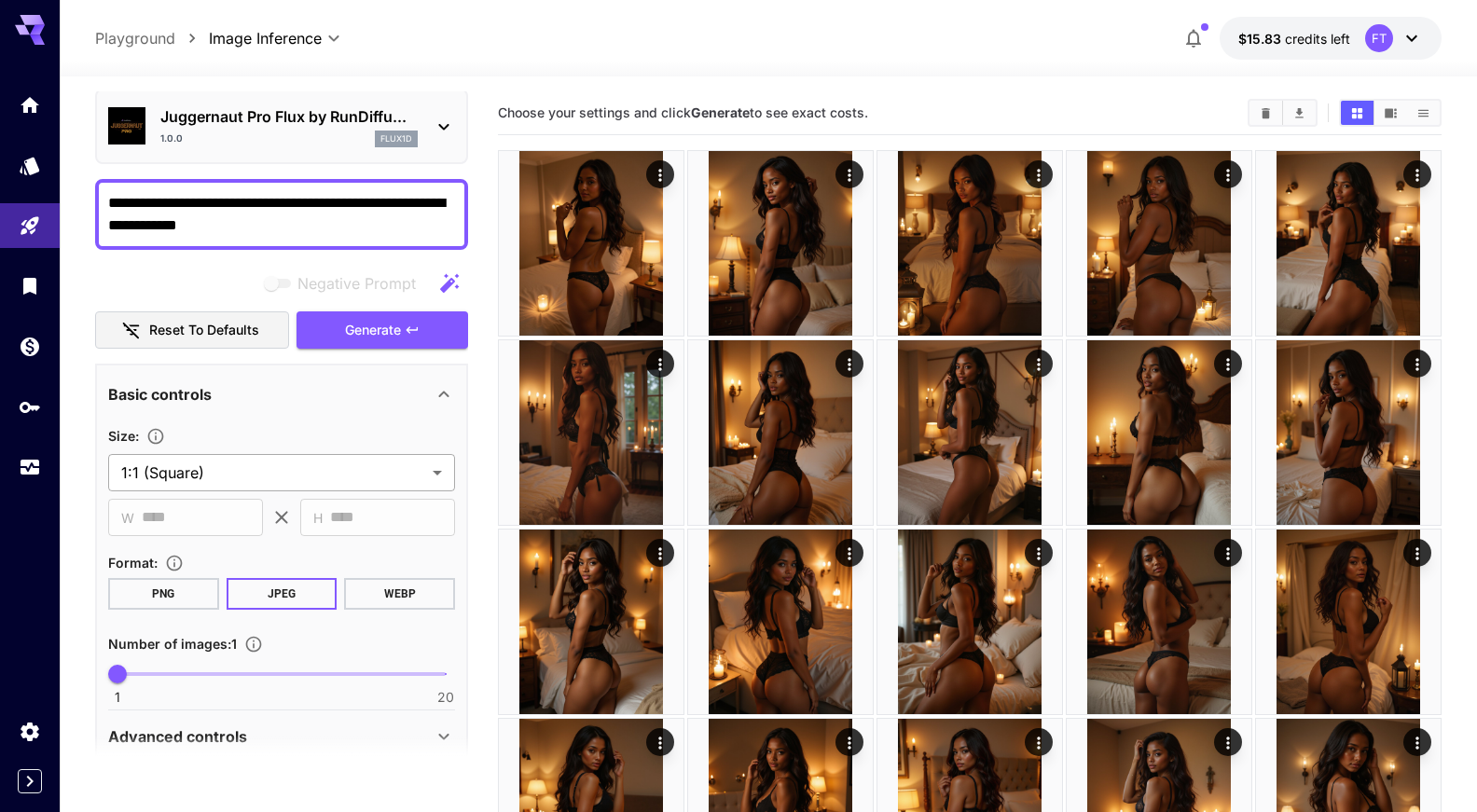 type on "**********" 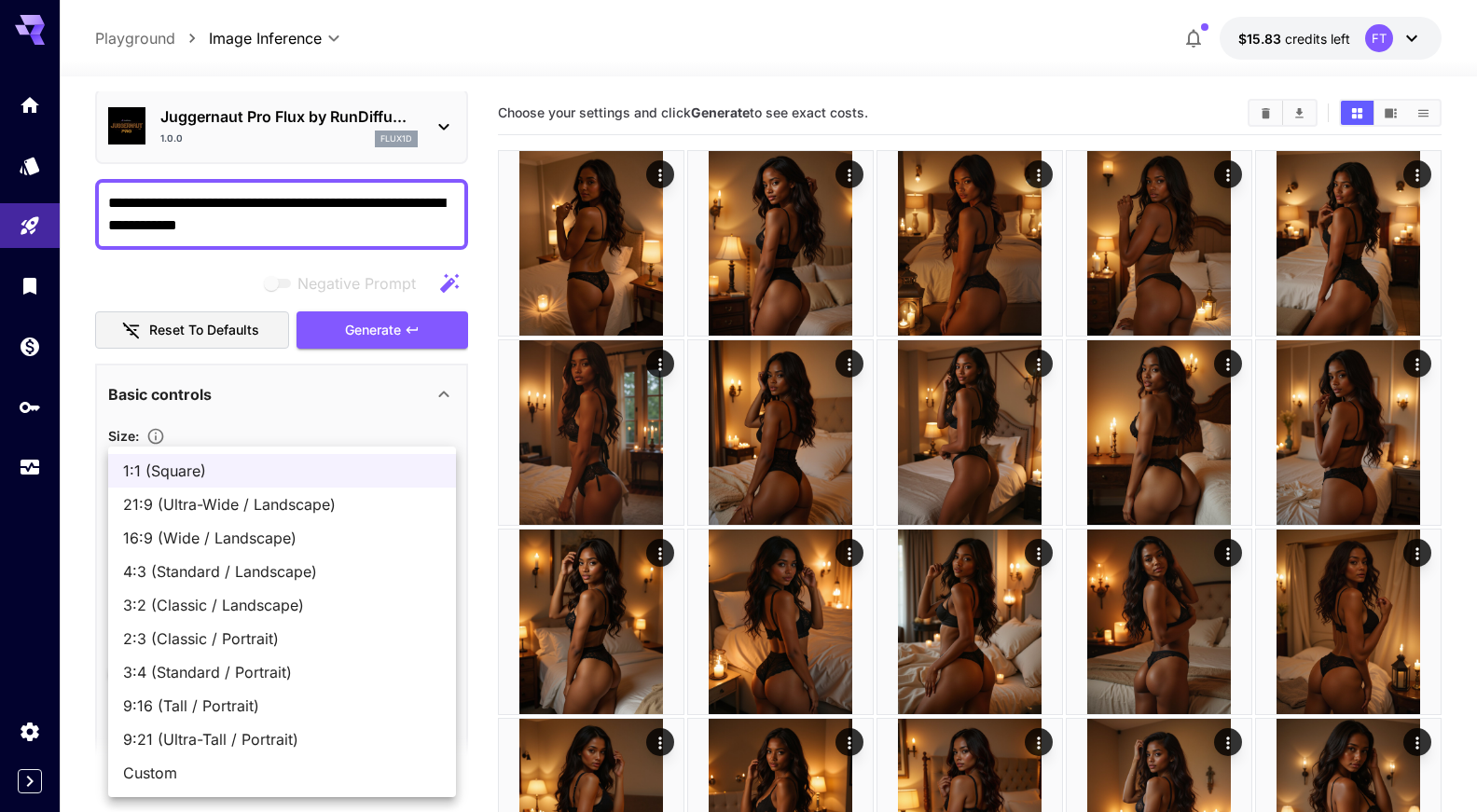 click on "16:9 (Wide / Landscape)" at bounding box center [282, 538] 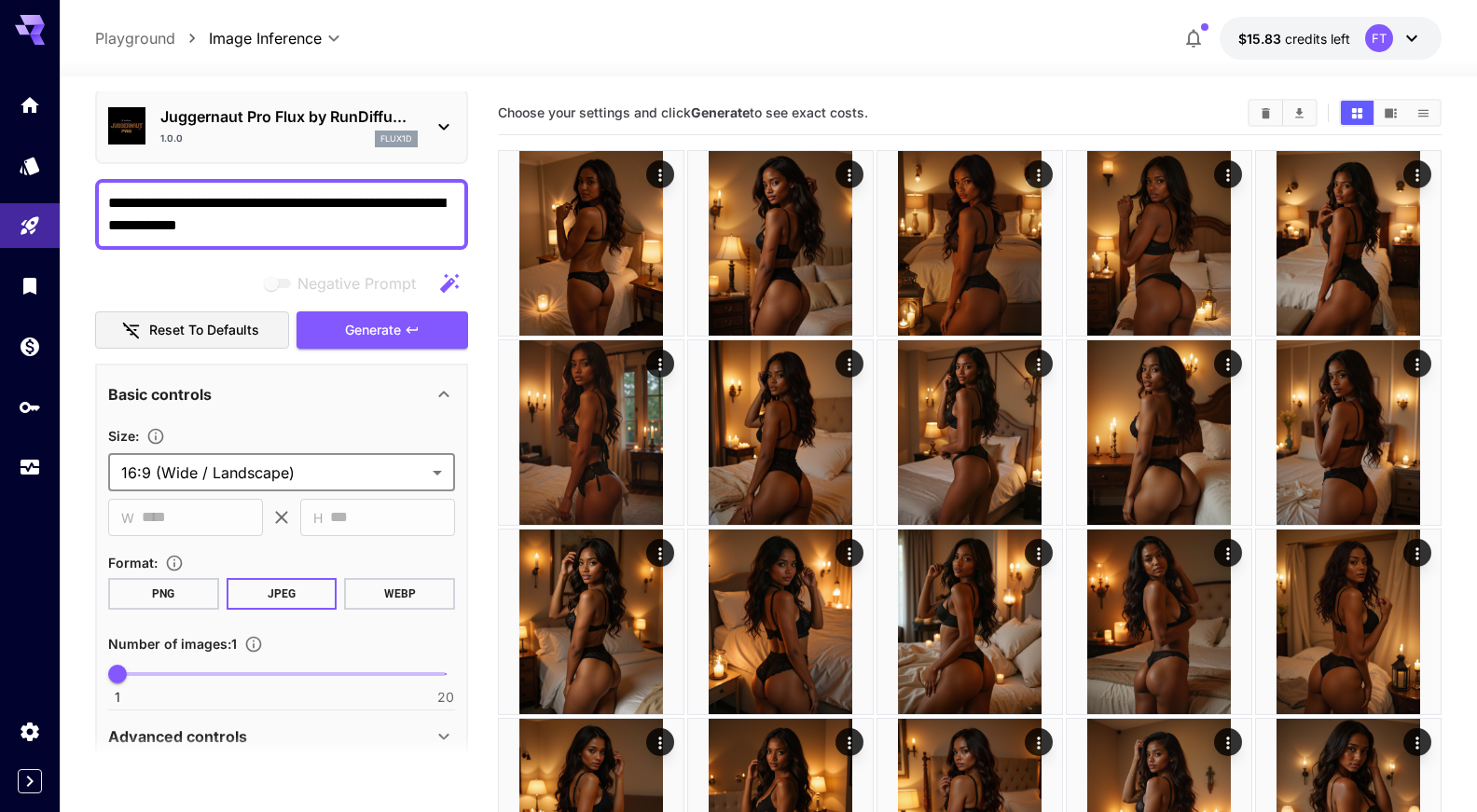 type on "**********" 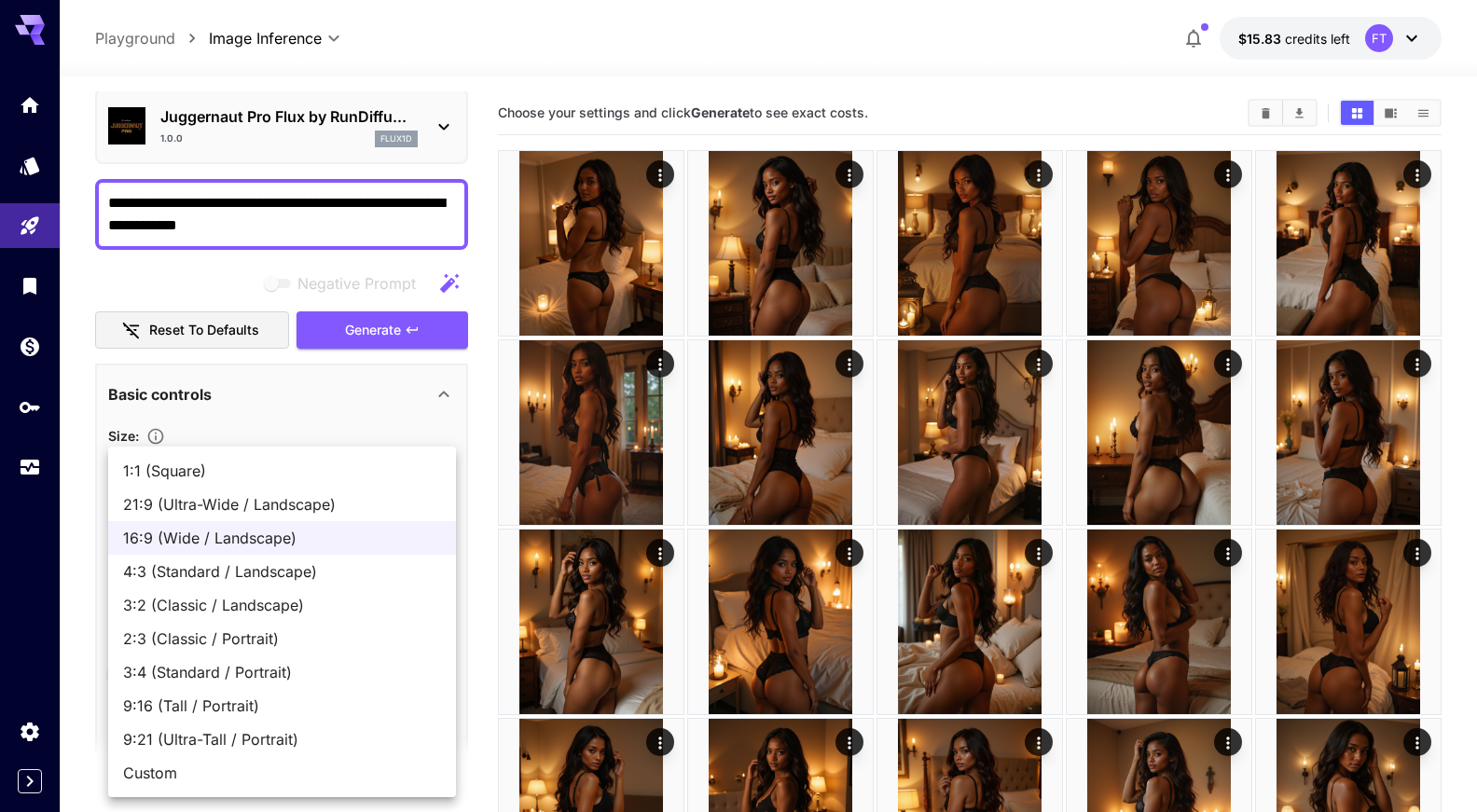 click on "4:3 (Standard / Landscape)" at bounding box center [282, 571] 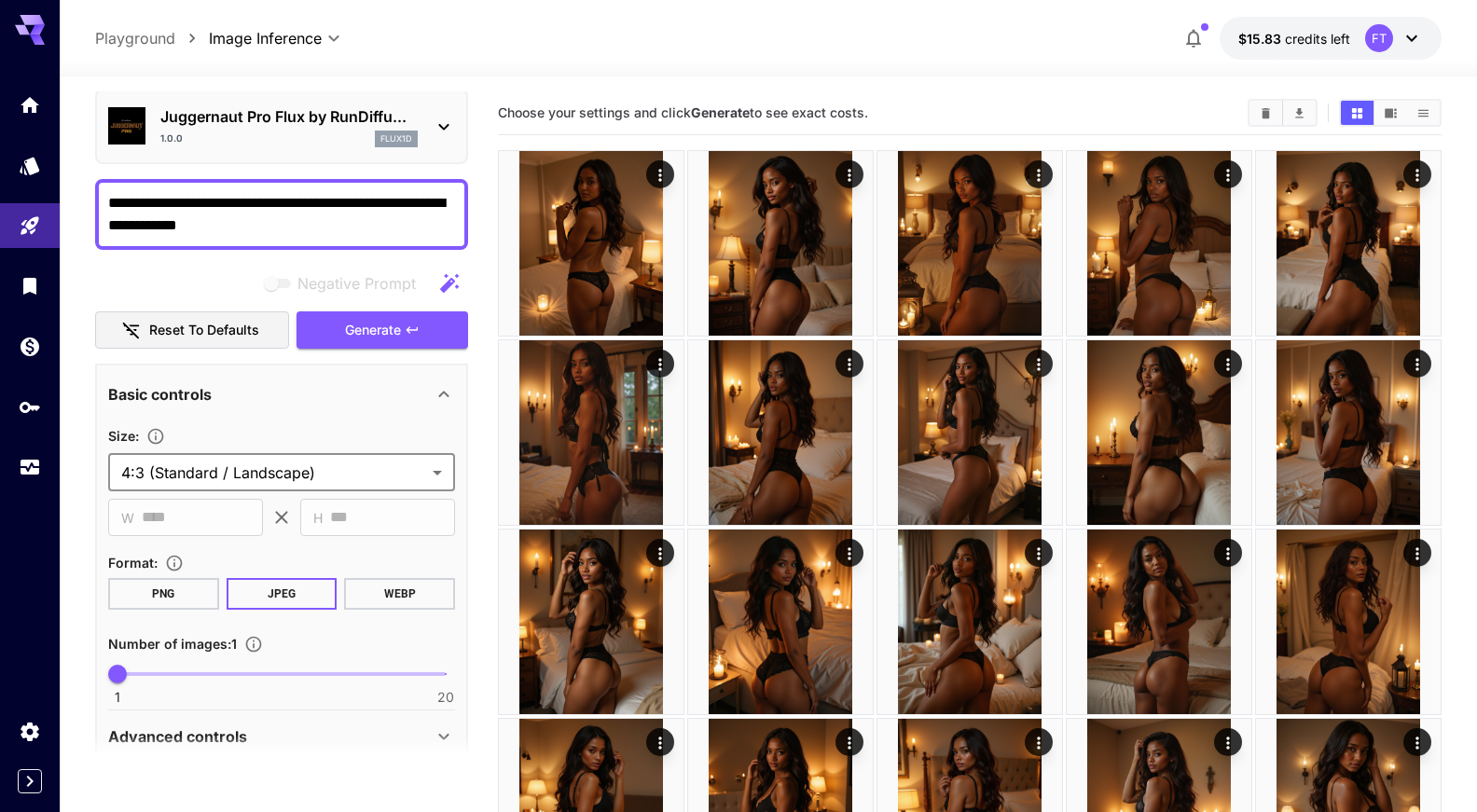 type on "**********" 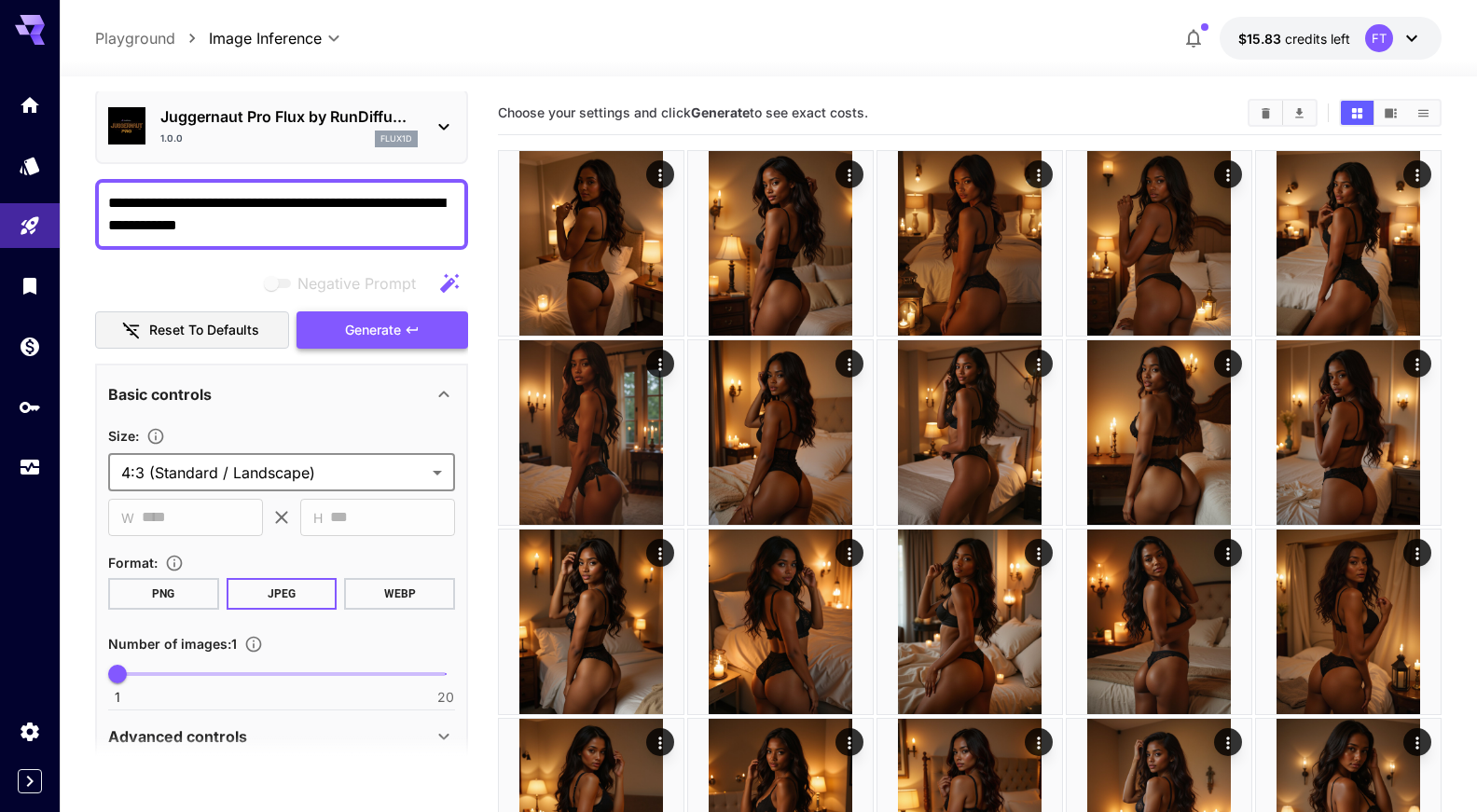click on "Generate" at bounding box center (373, 330) 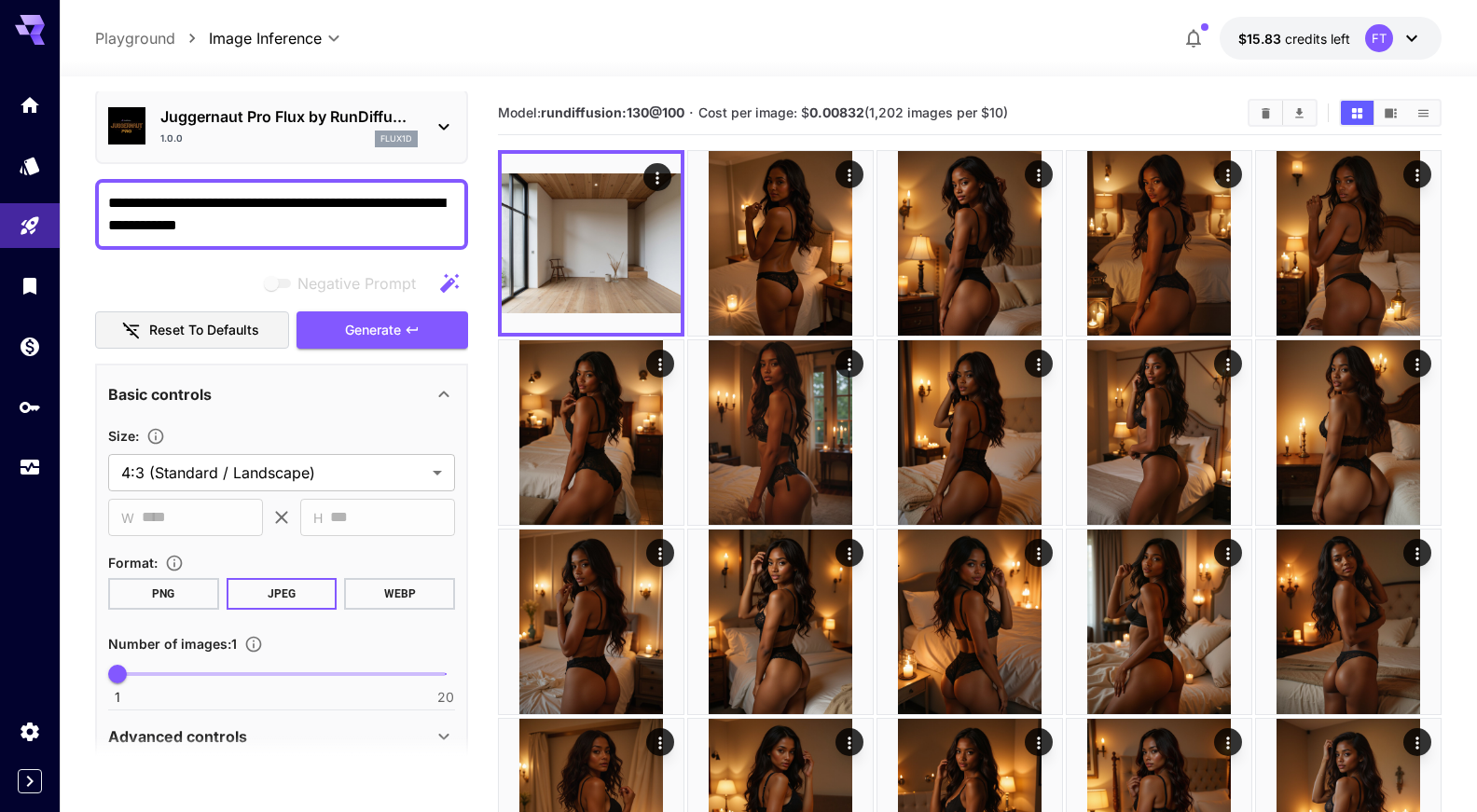 drag, startPoint x: 417, startPoint y: 233, endPoint x: 99, endPoint y: 180, distance: 322.3864 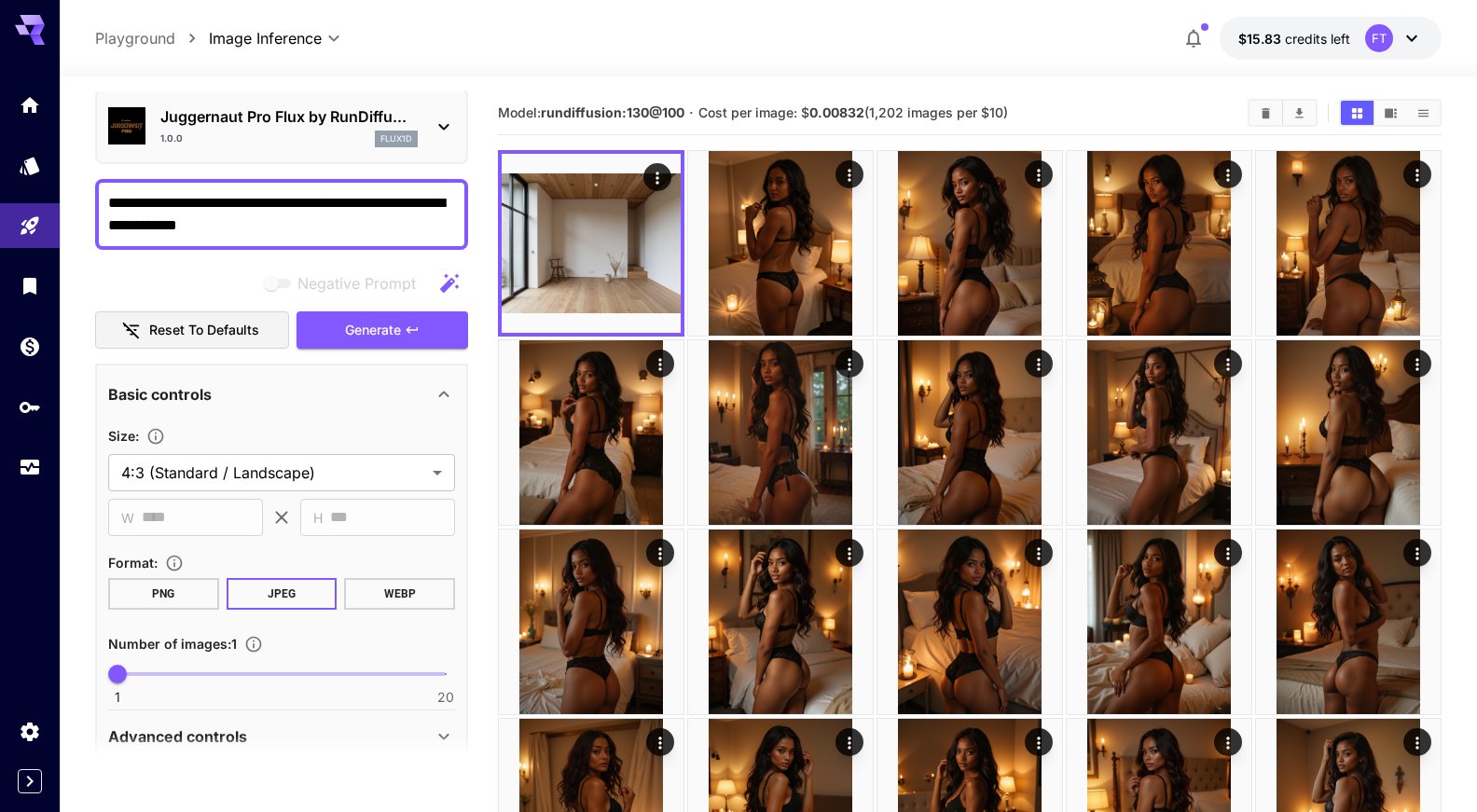 click on "Juggernaut Pro Flux by RunDiffu..." at bounding box center (289, 117) 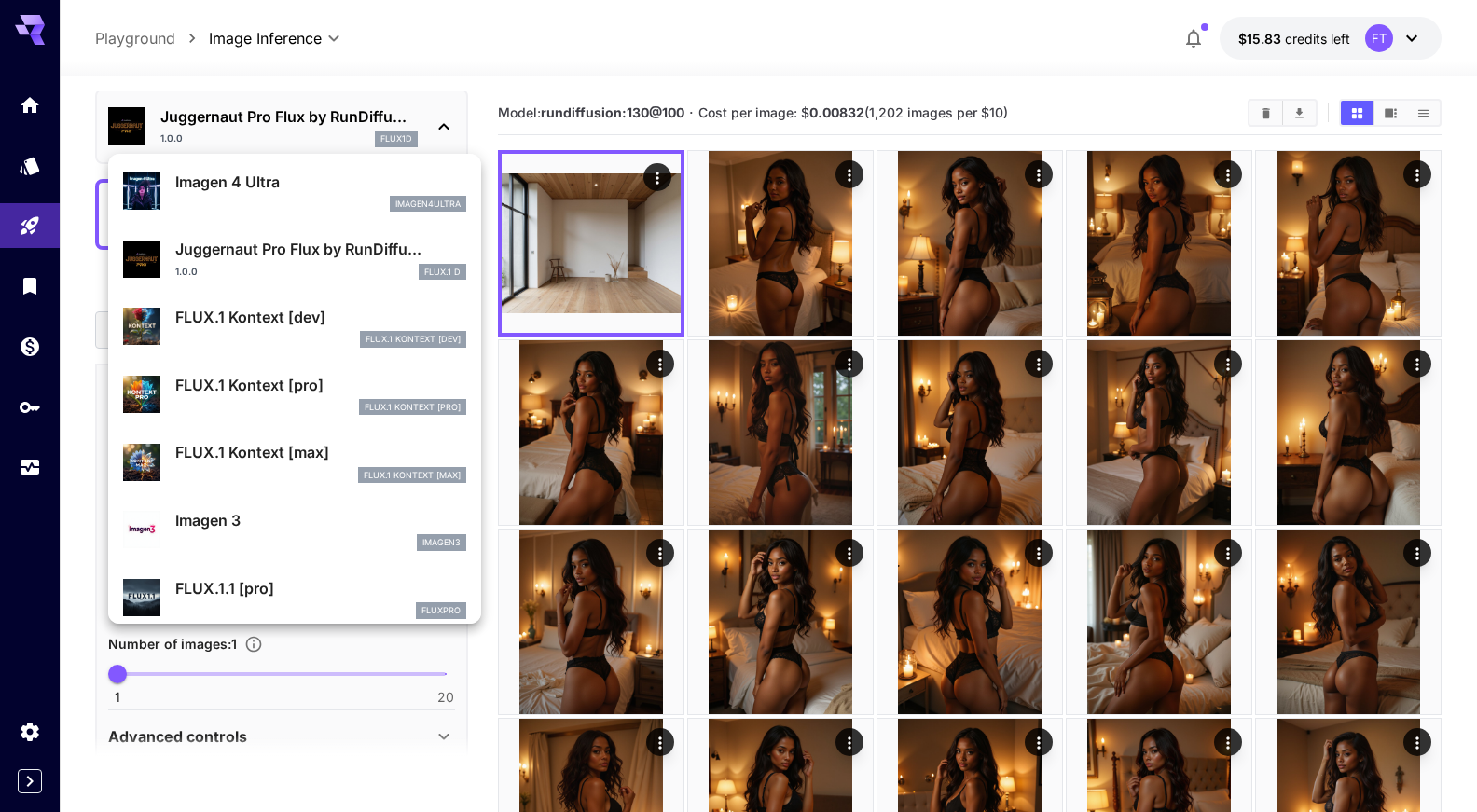 scroll, scrollTop: 625, scrollLeft: 0, axis: vertical 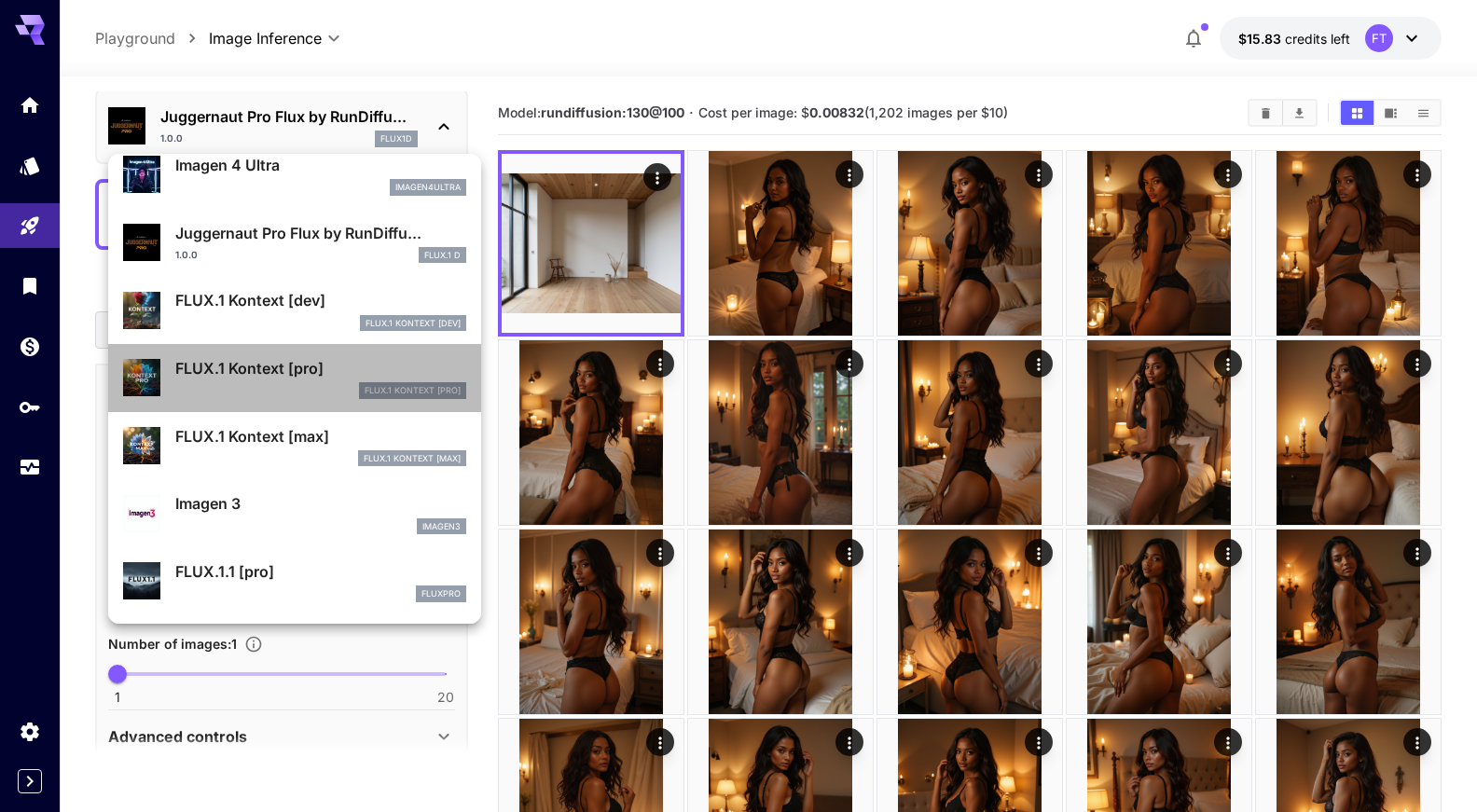 click on "FLUX.1 Kontext [pro]" at bounding box center [321, 368] 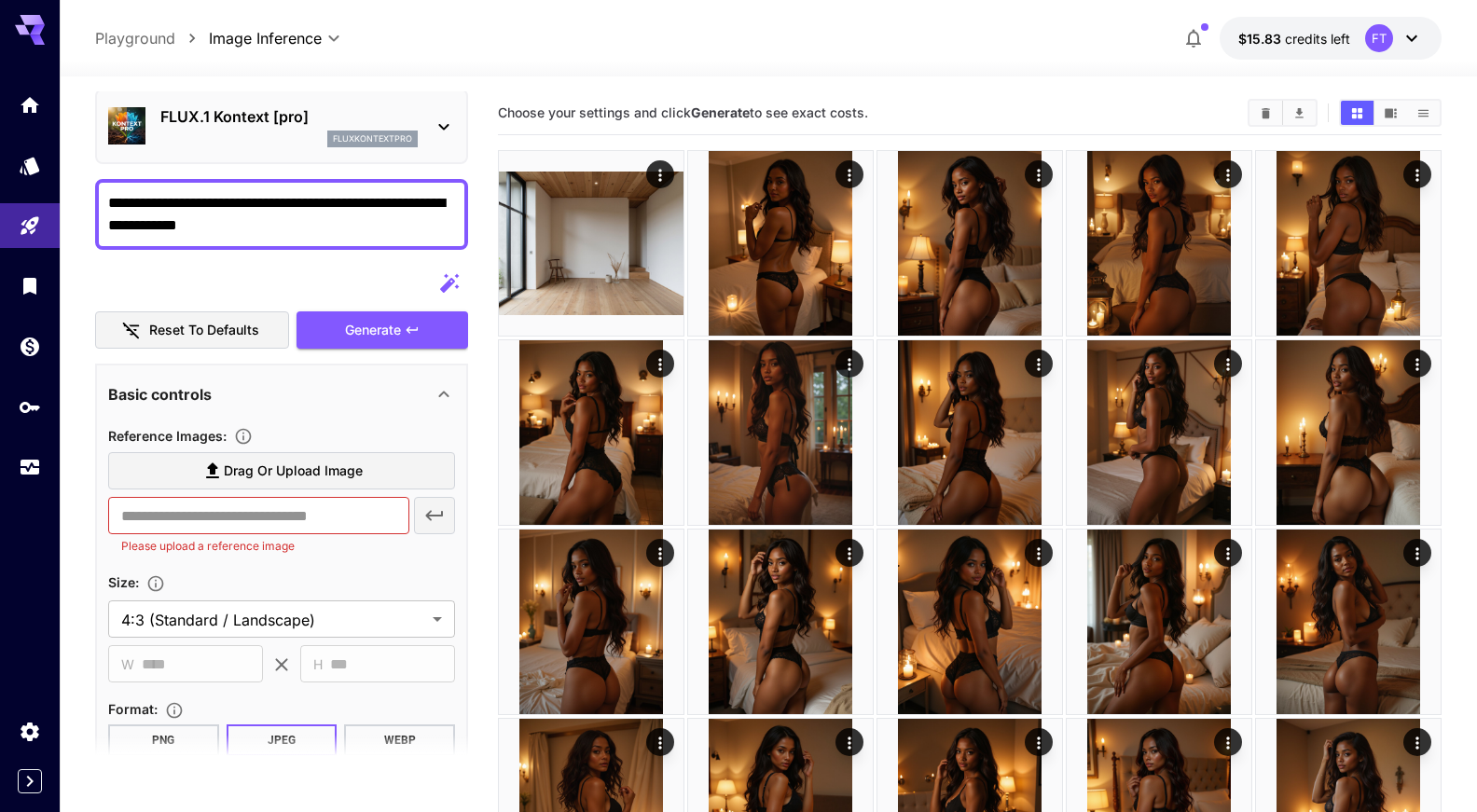 type on "**********" 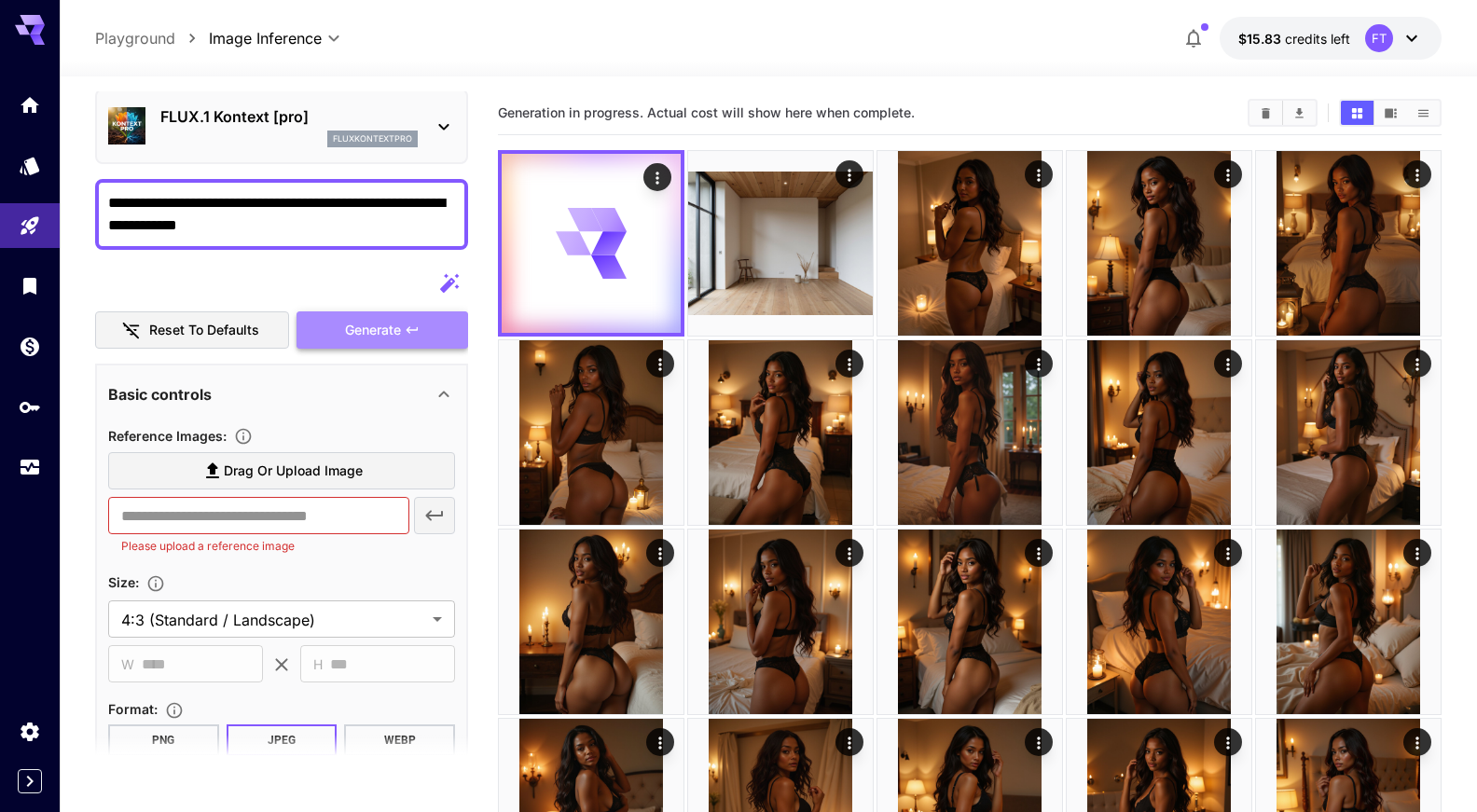 click on "Generate" at bounding box center (373, 330) 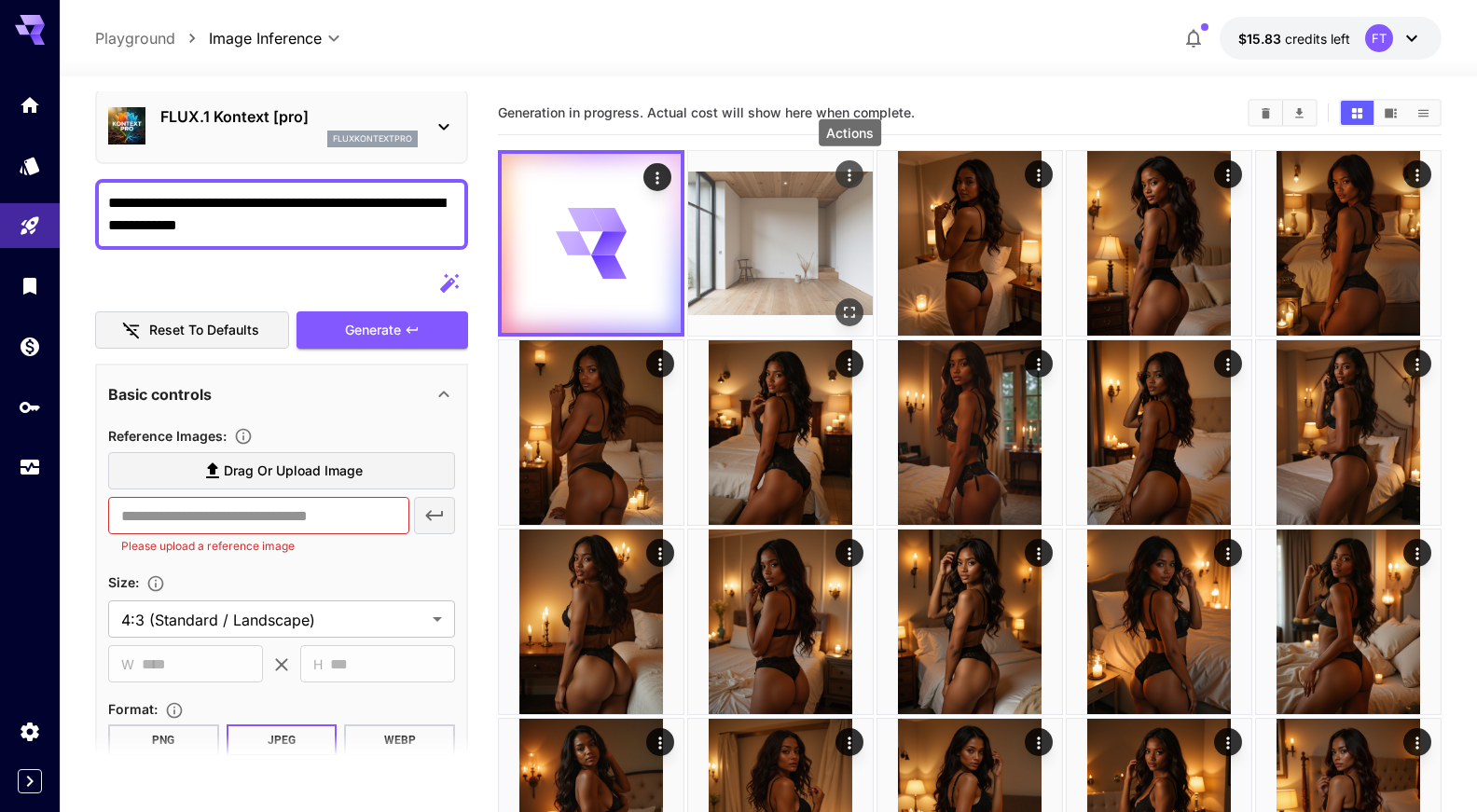 click 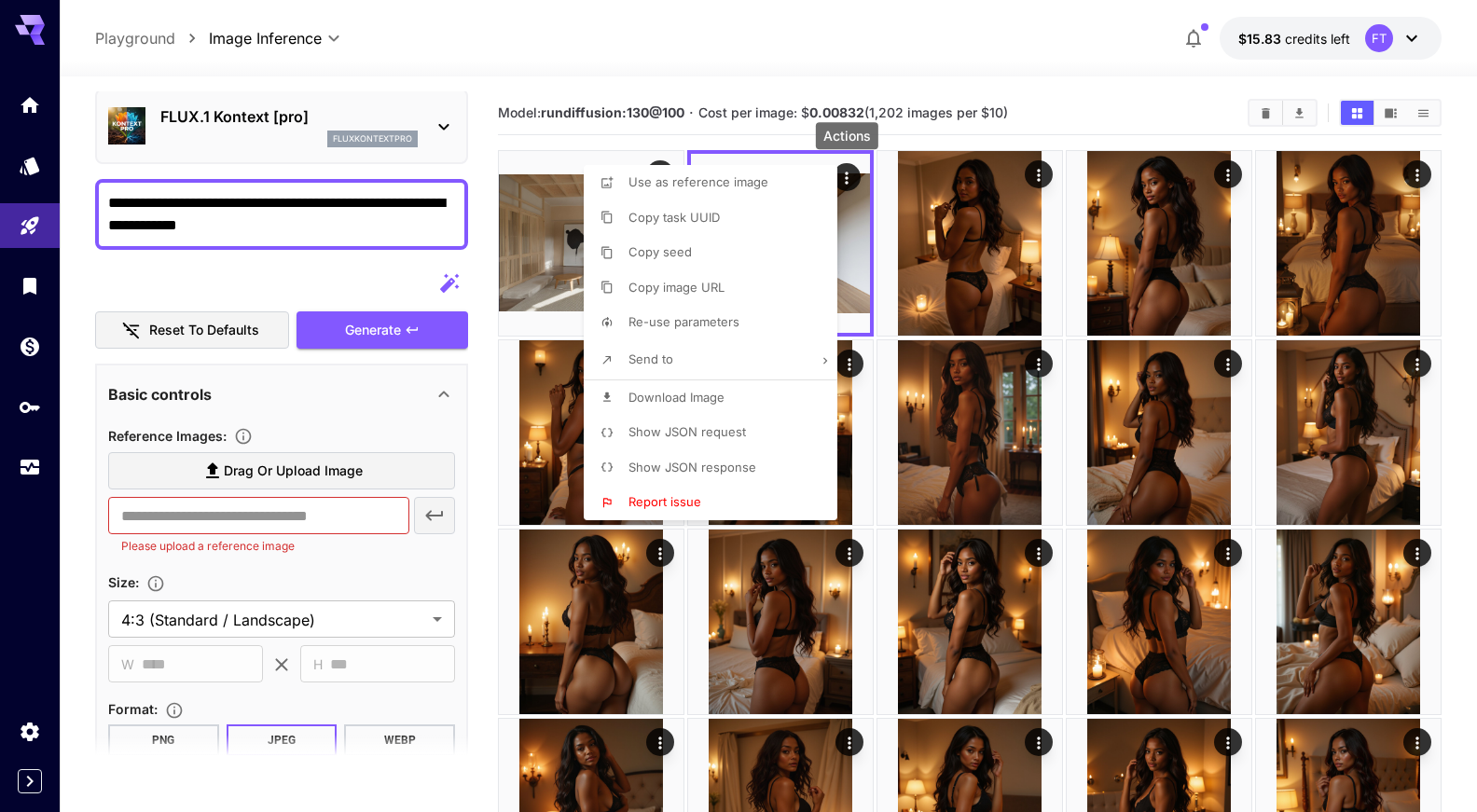 click at bounding box center (738, 406) 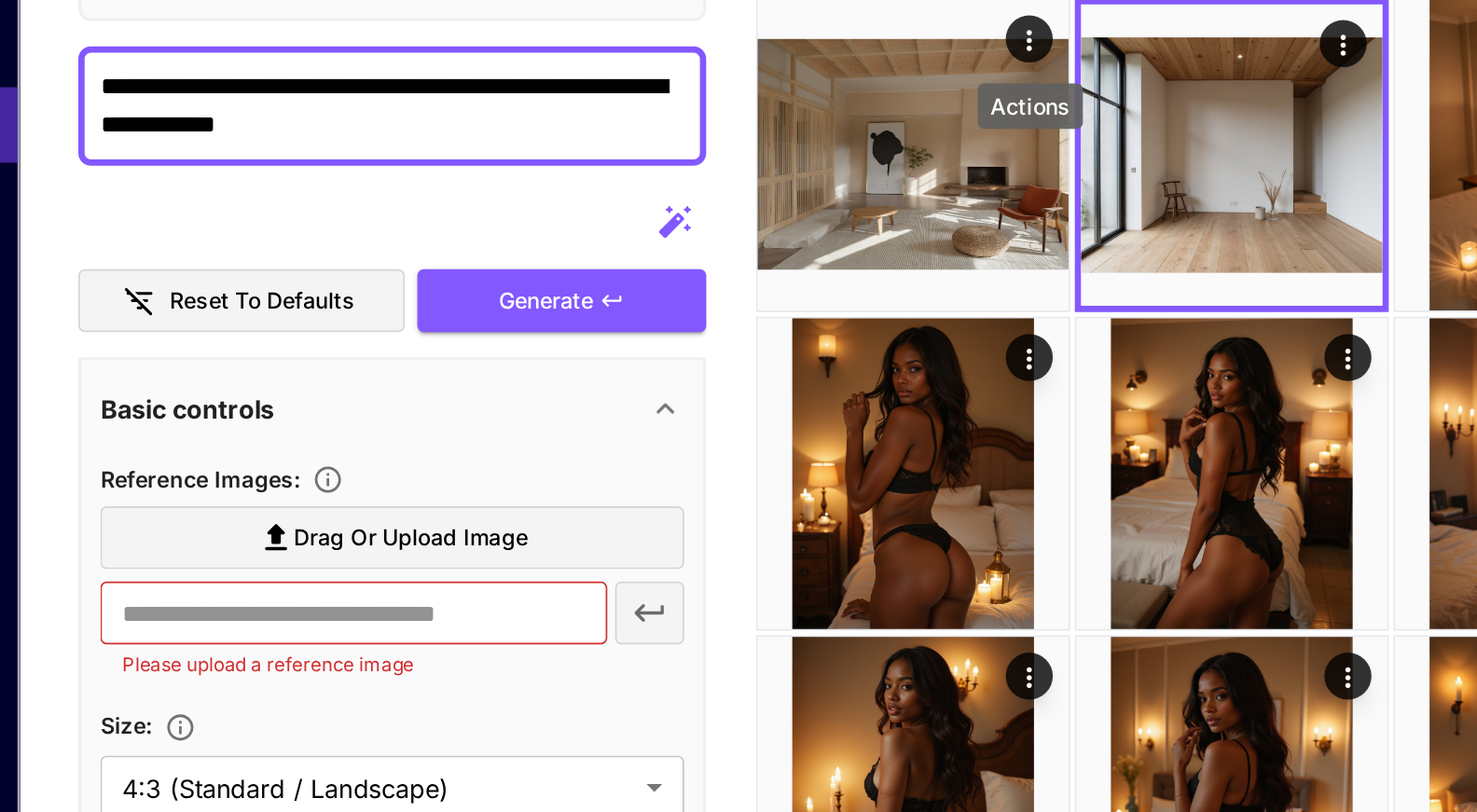 scroll, scrollTop: 123, scrollLeft: 0, axis: vertical 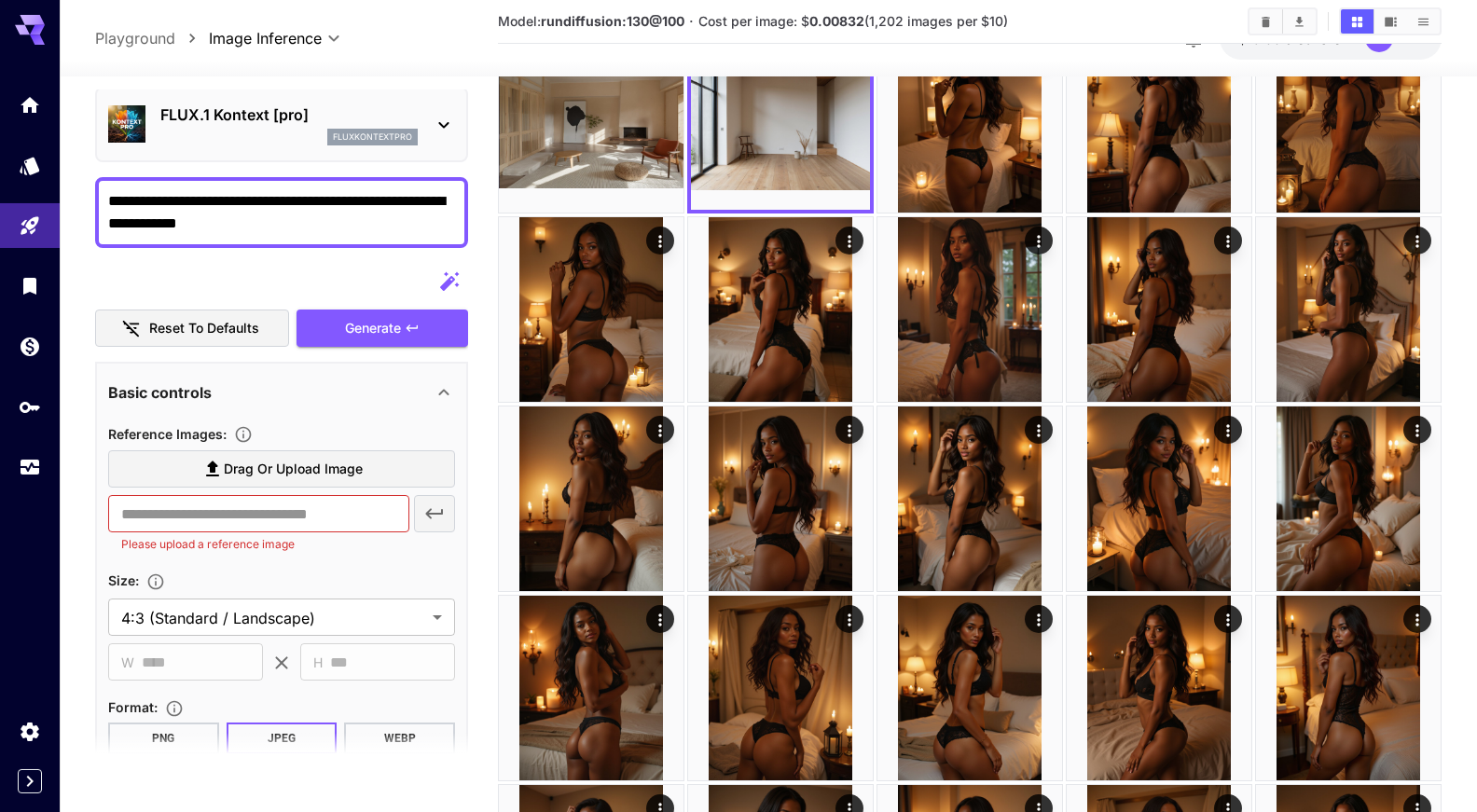 click on "**********" at bounding box center [282, 213] 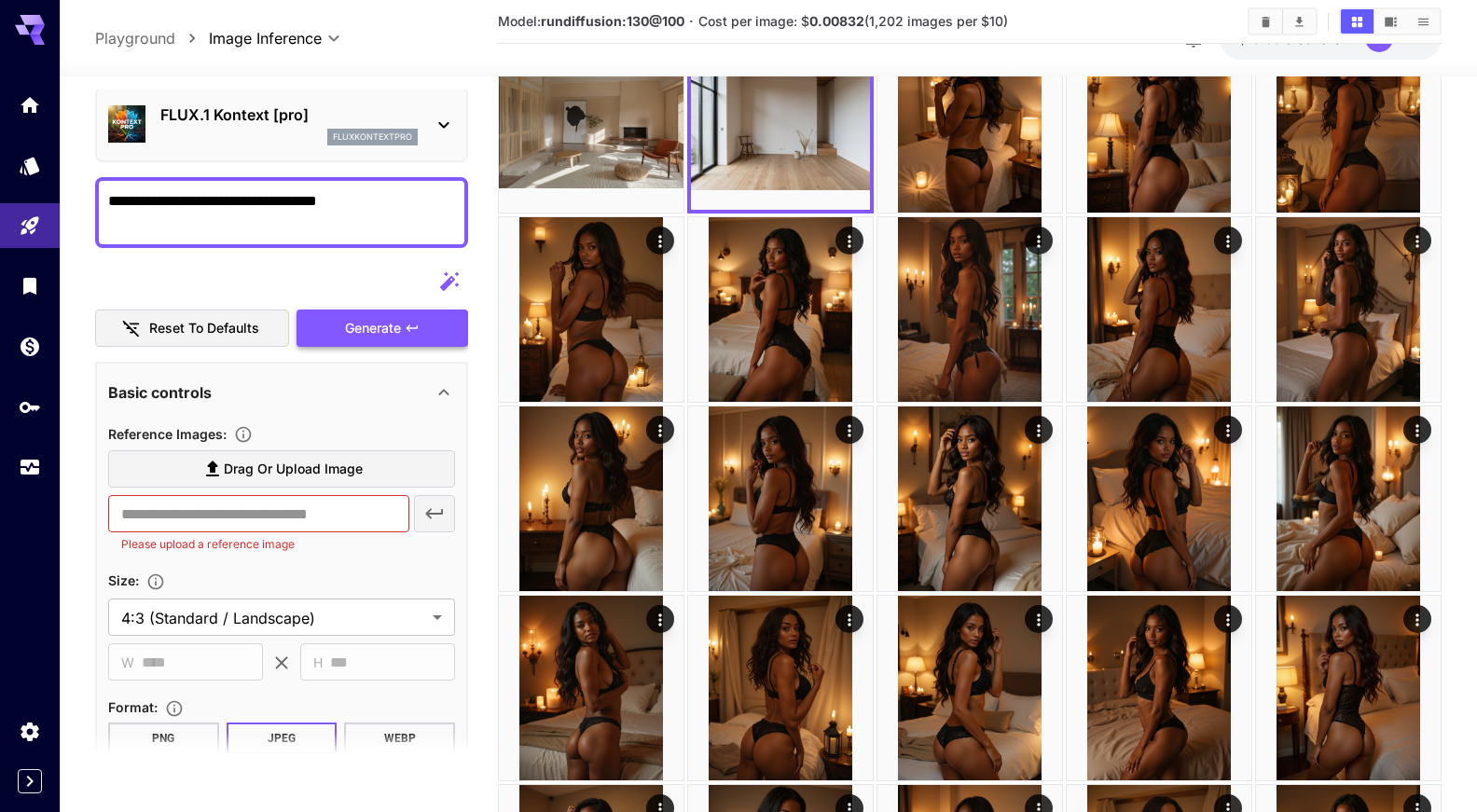 click on "Generate" at bounding box center [373, 328] 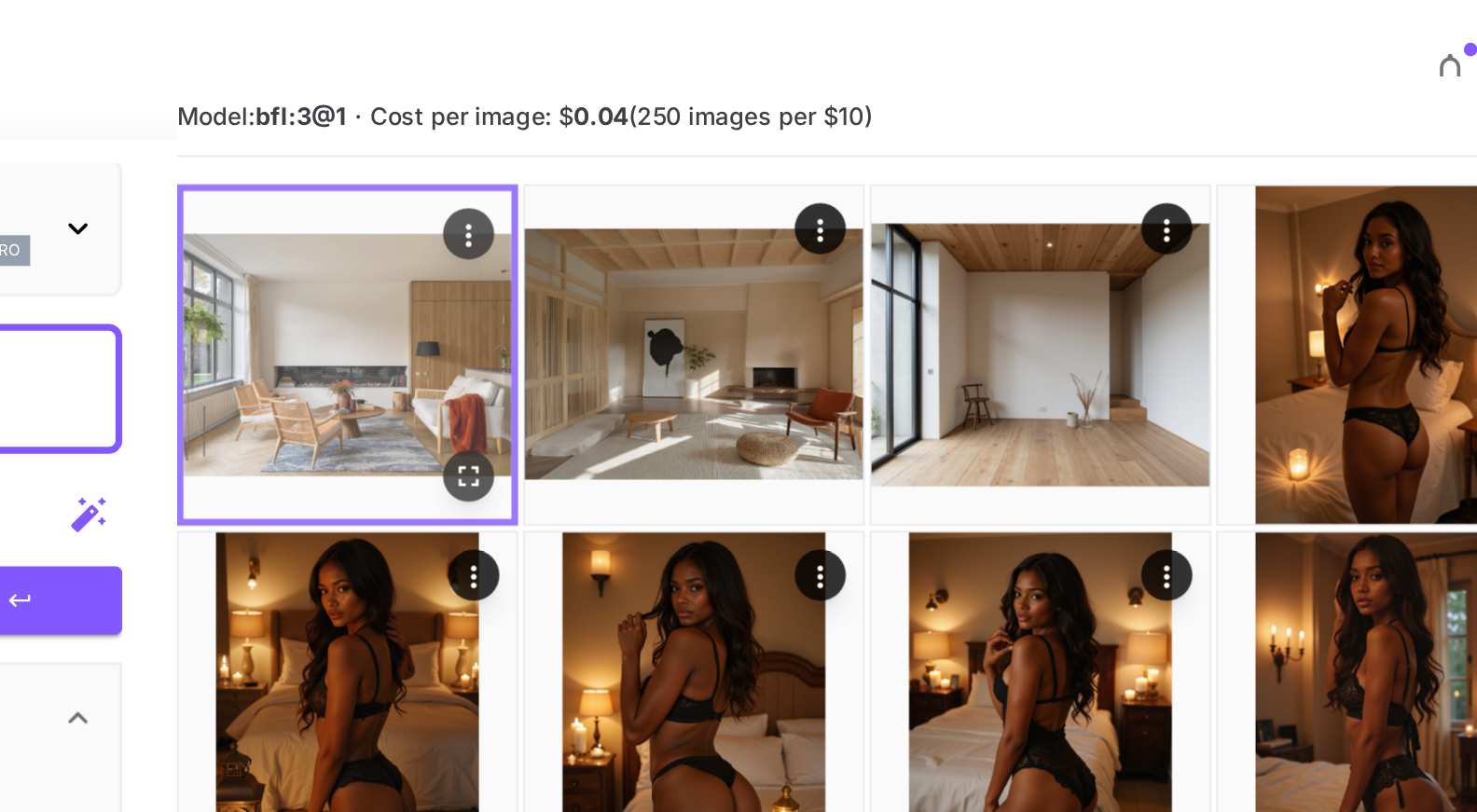 scroll, scrollTop: 0, scrollLeft: 0, axis: both 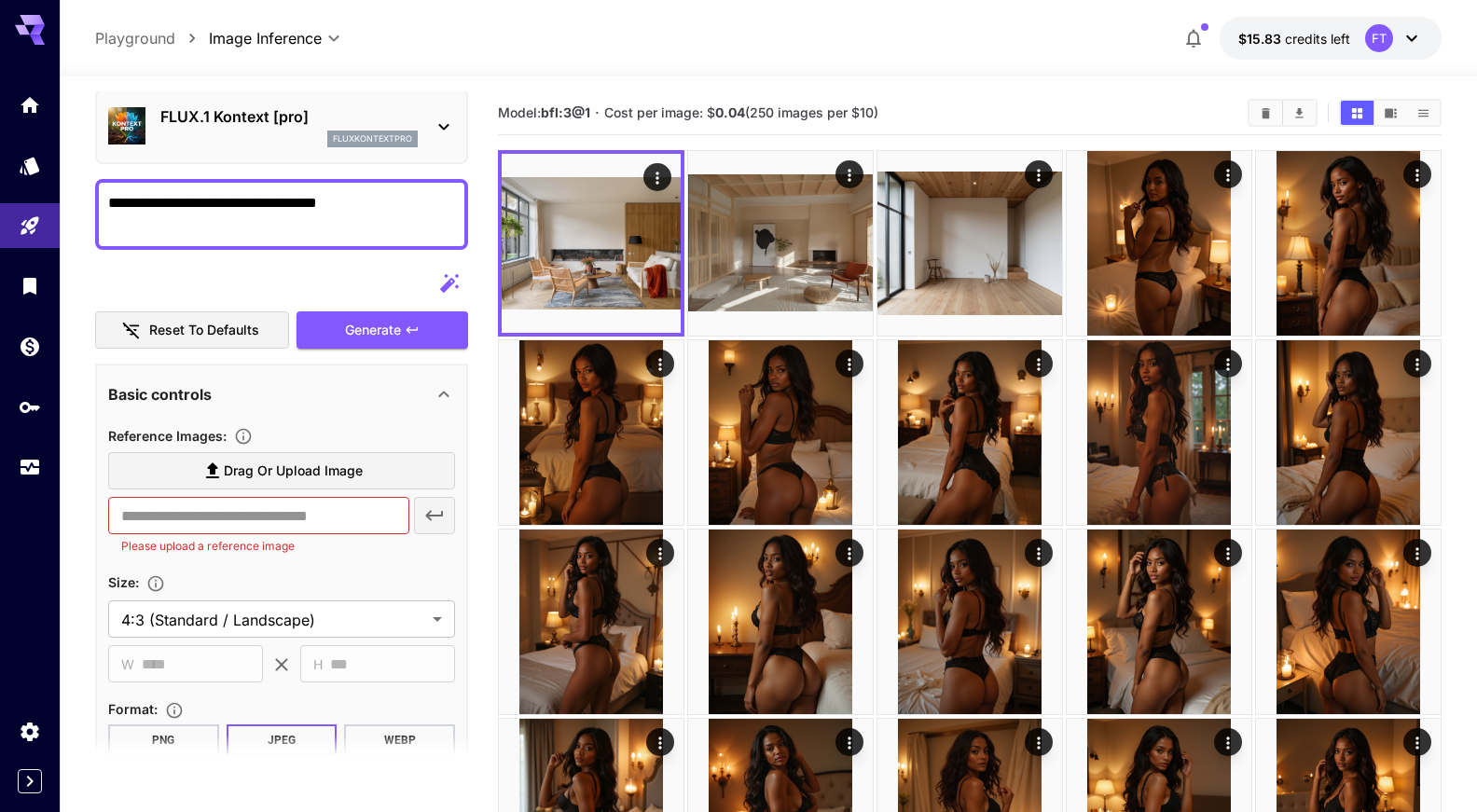 drag, startPoint x: 356, startPoint y: 214, endPoint x: 77, endPoint y: 175, distance: 281.71262 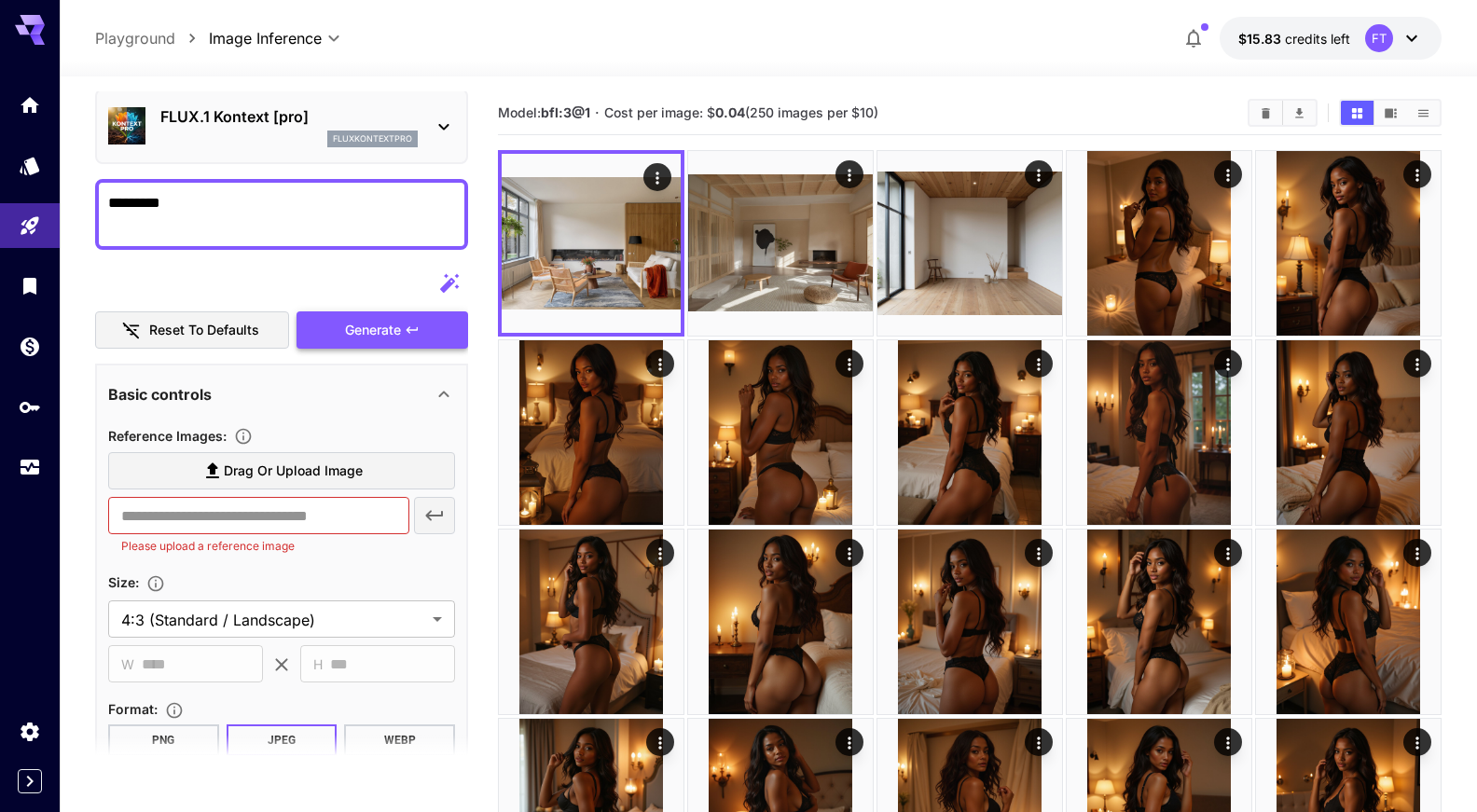 click on "Generate" at bounding box center (373, 330) 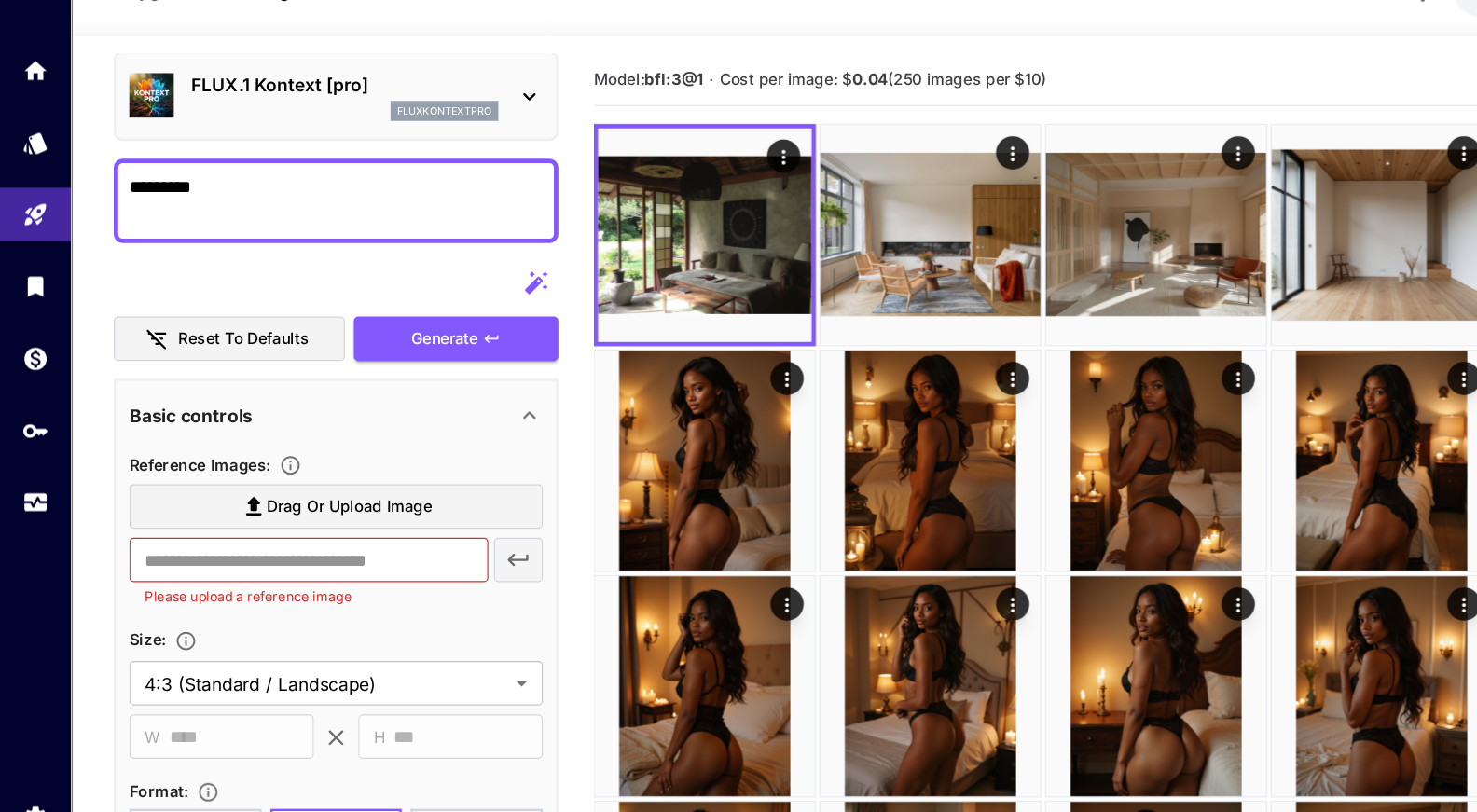 click on "*********" at bounding box center [282, 214] 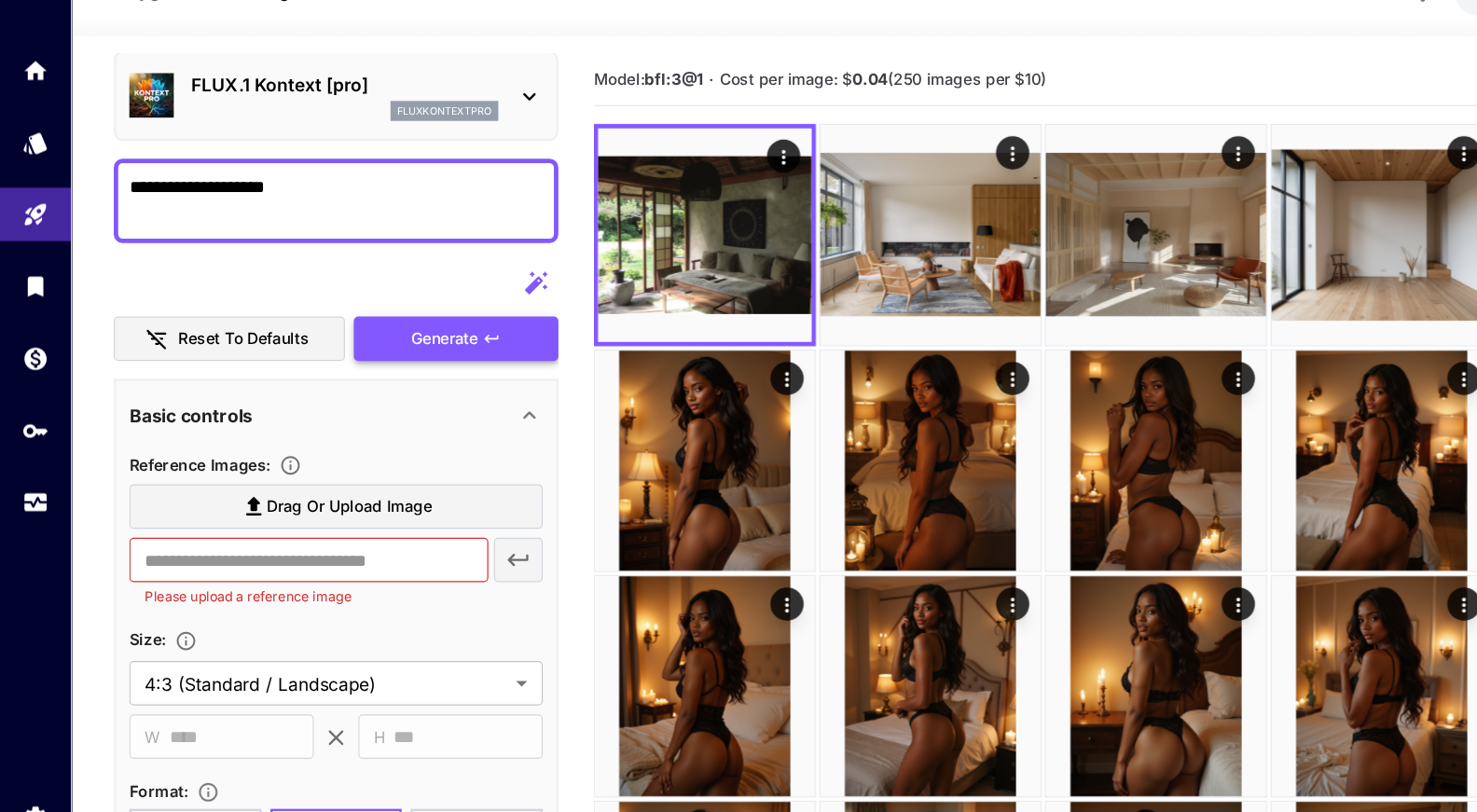 type on "**********" 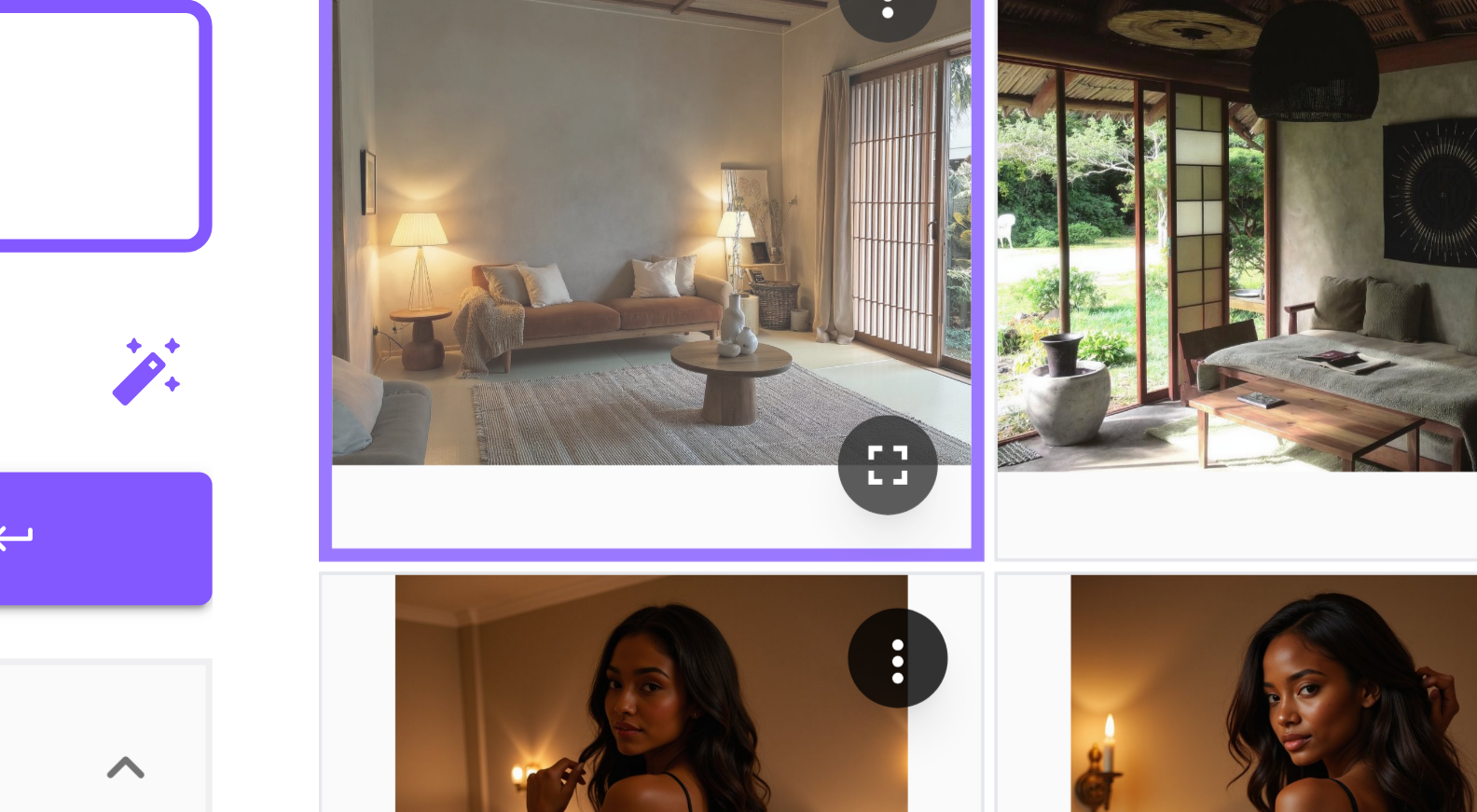 scroll, scrollTop: 82, scrollLeft: 0, axis: vertical 